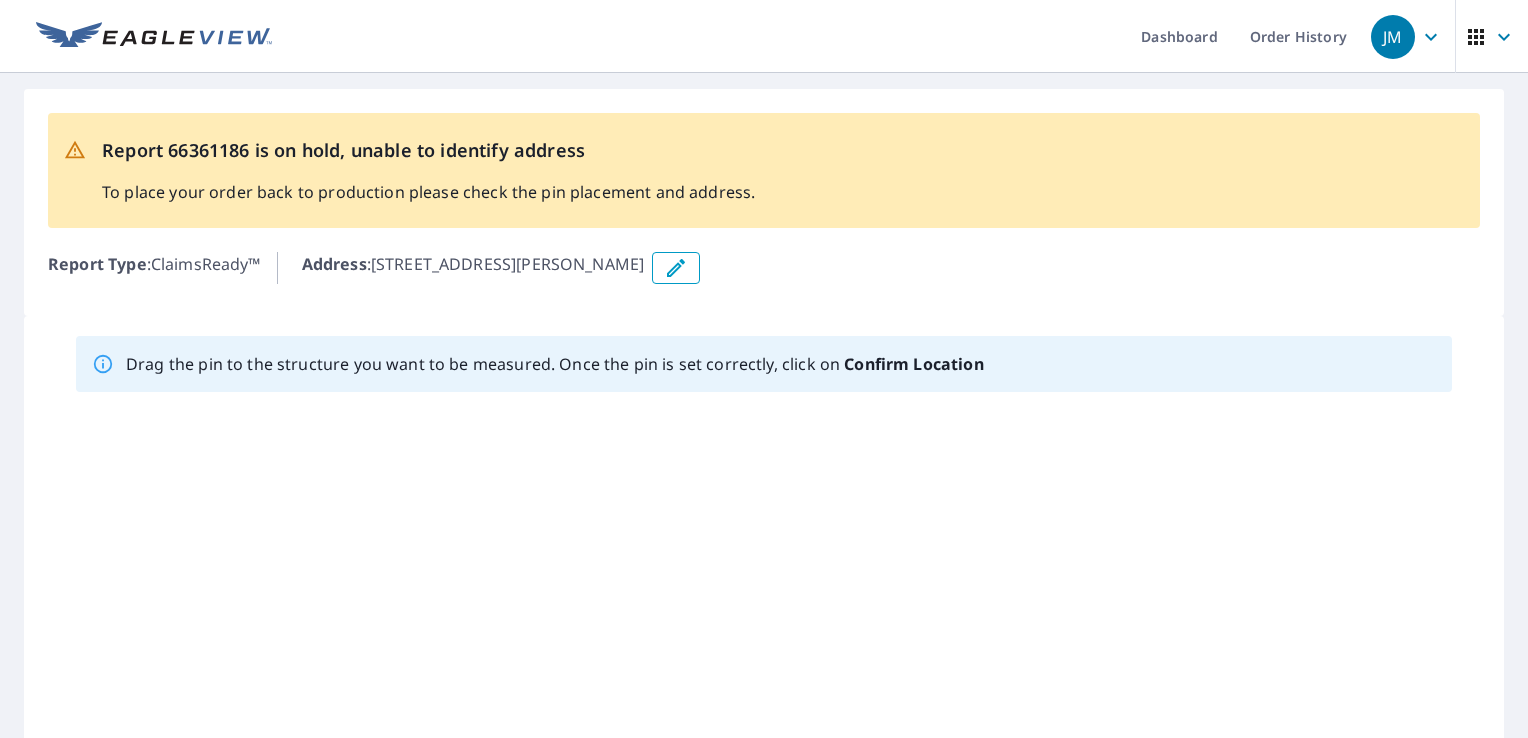 scroll, scrollTop: 0, scrollLeft: 0, axis: both 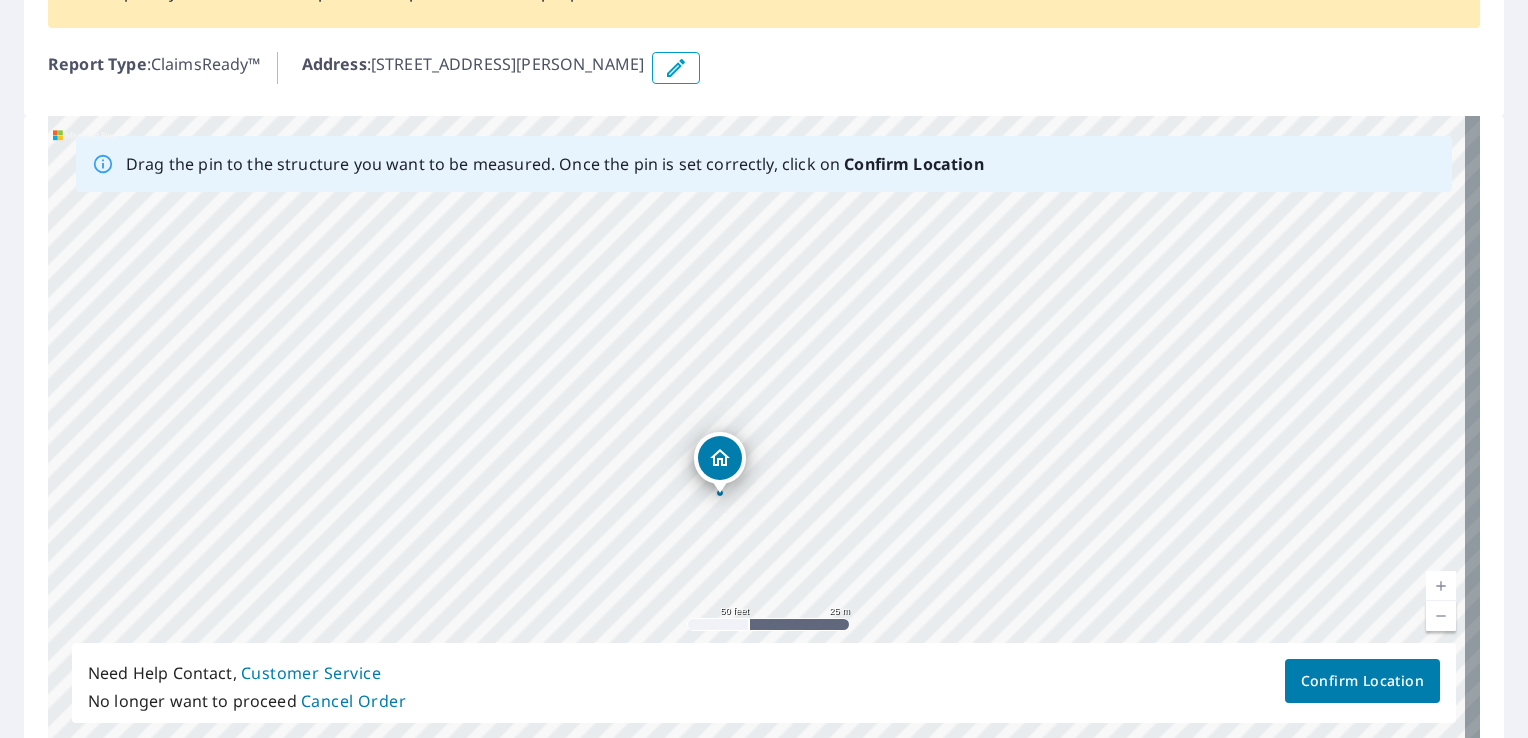 drag, startPoint x: 864, startPoint y: 438, endPoint x: 766, endPoint y: 554, distance: 151.8552 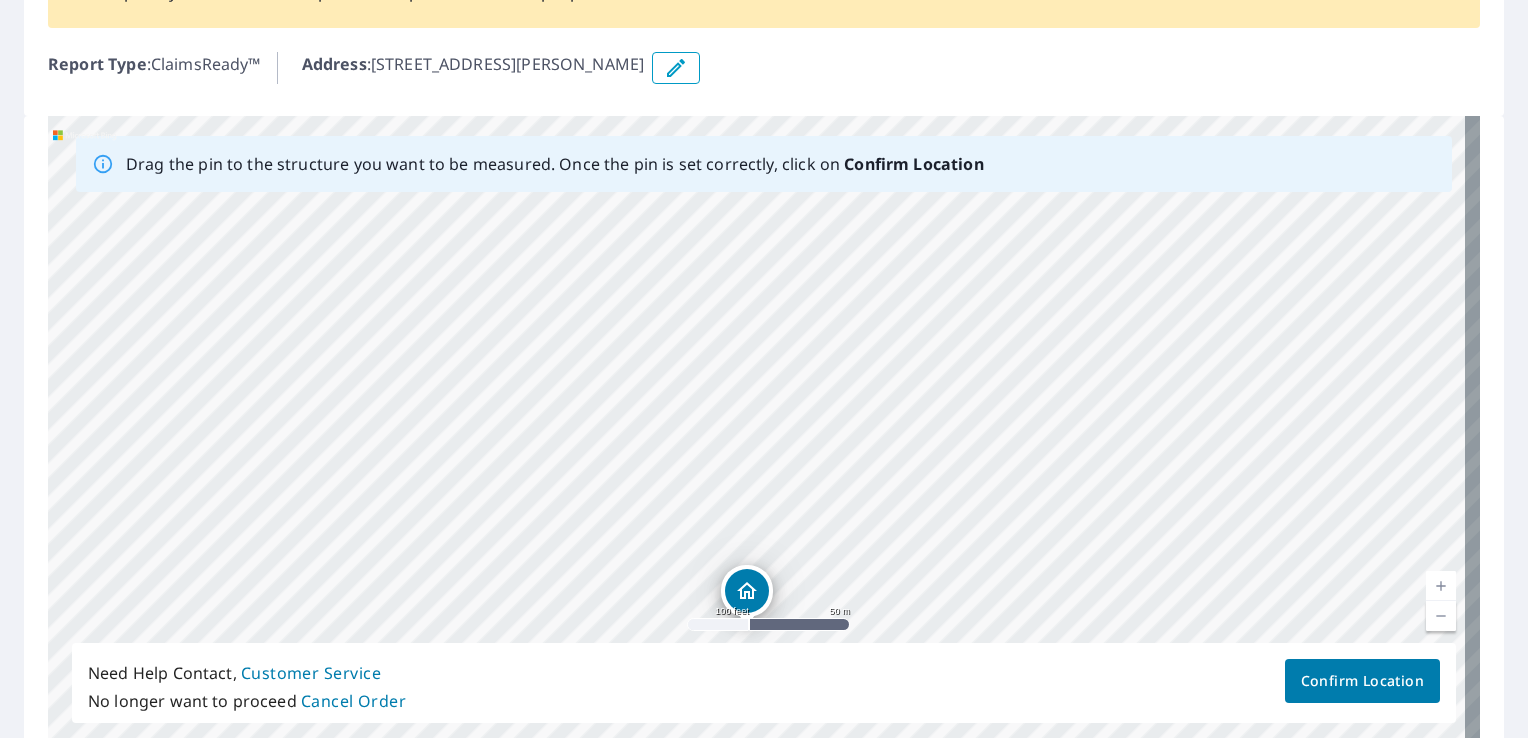 drag, startPoint x: 940, startPoint y: 406, endPoint x: 877, endPoint y: 442, distance: 72.56032 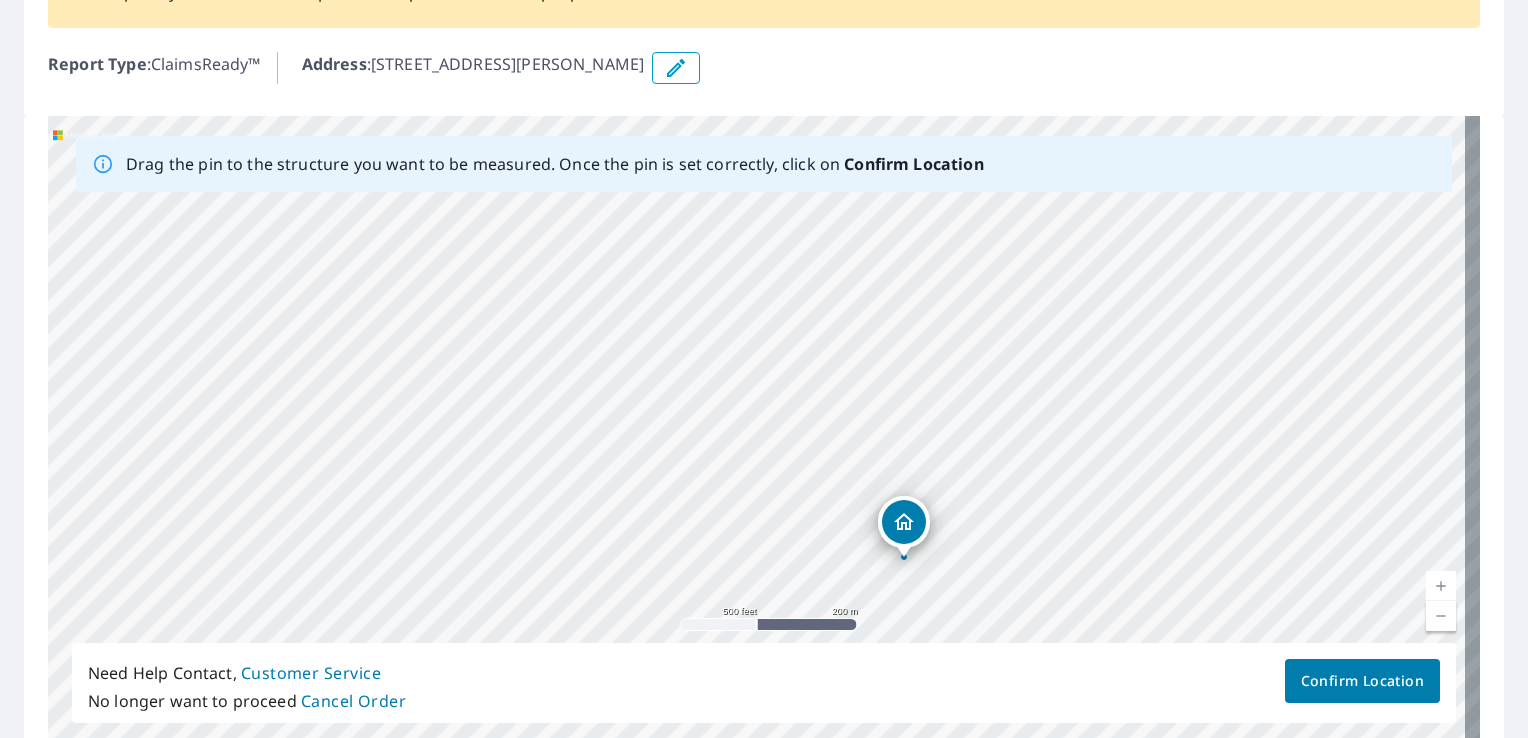 drag, startPoint x: 701, startPoint y: 302, endPoint x: 750, endPoint y: 432, distance: 138.92804 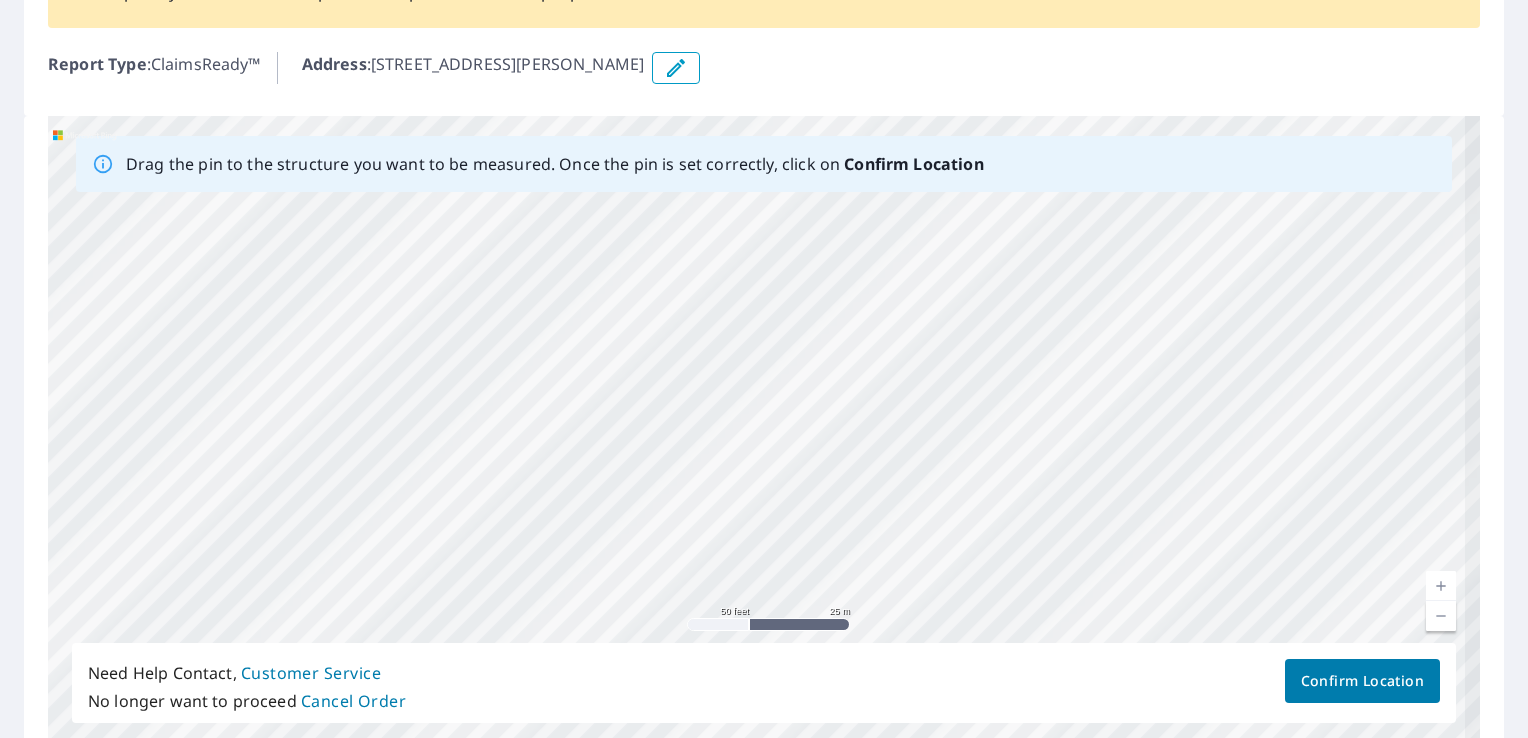 drag, startPoint x: 879, startPoint y: 494, endPoint x: 869, endPoint y: 576, distance: 82.607506 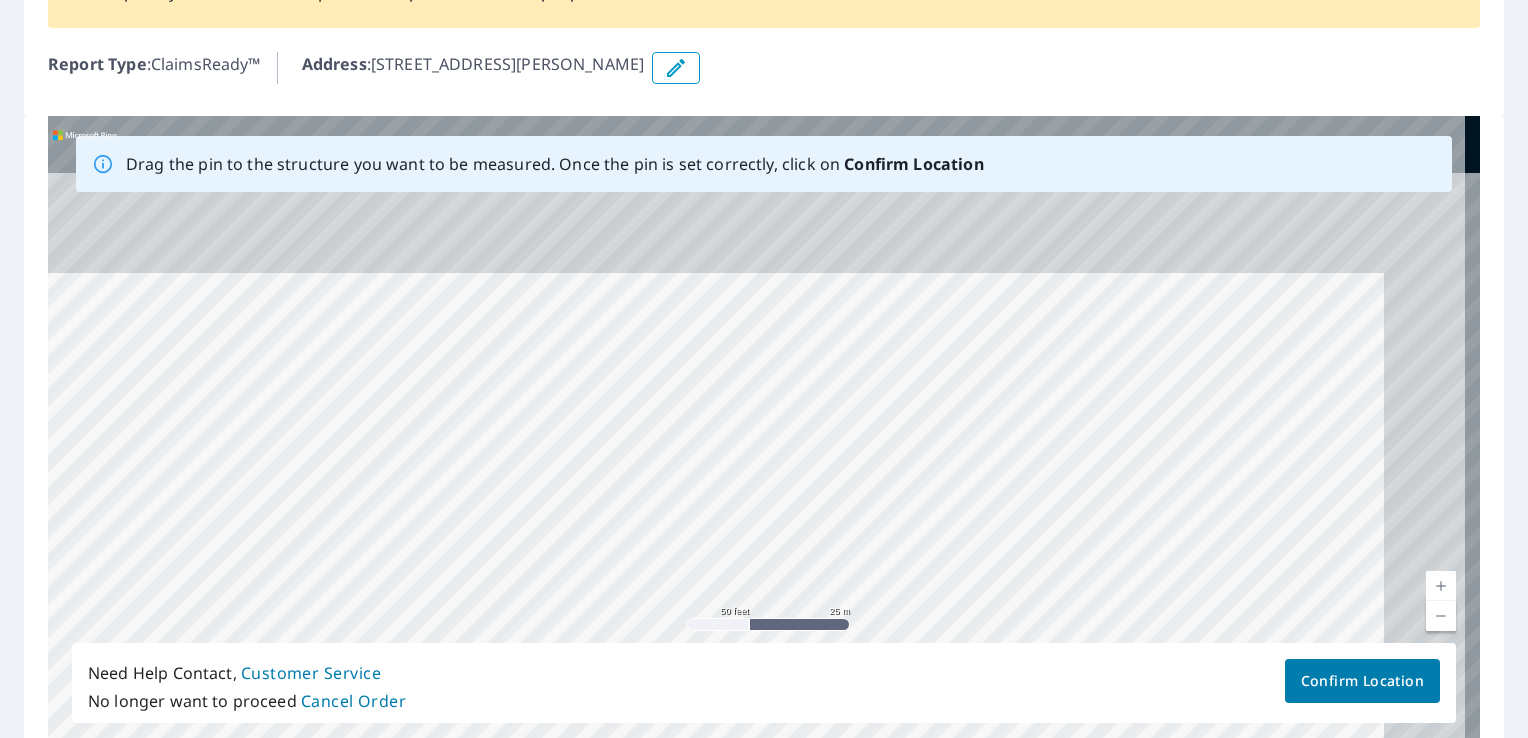 drag, startPoint x: 838, startPoint y: 466, endPoint x: 784, endPoint y: 579, distance: 125.23977 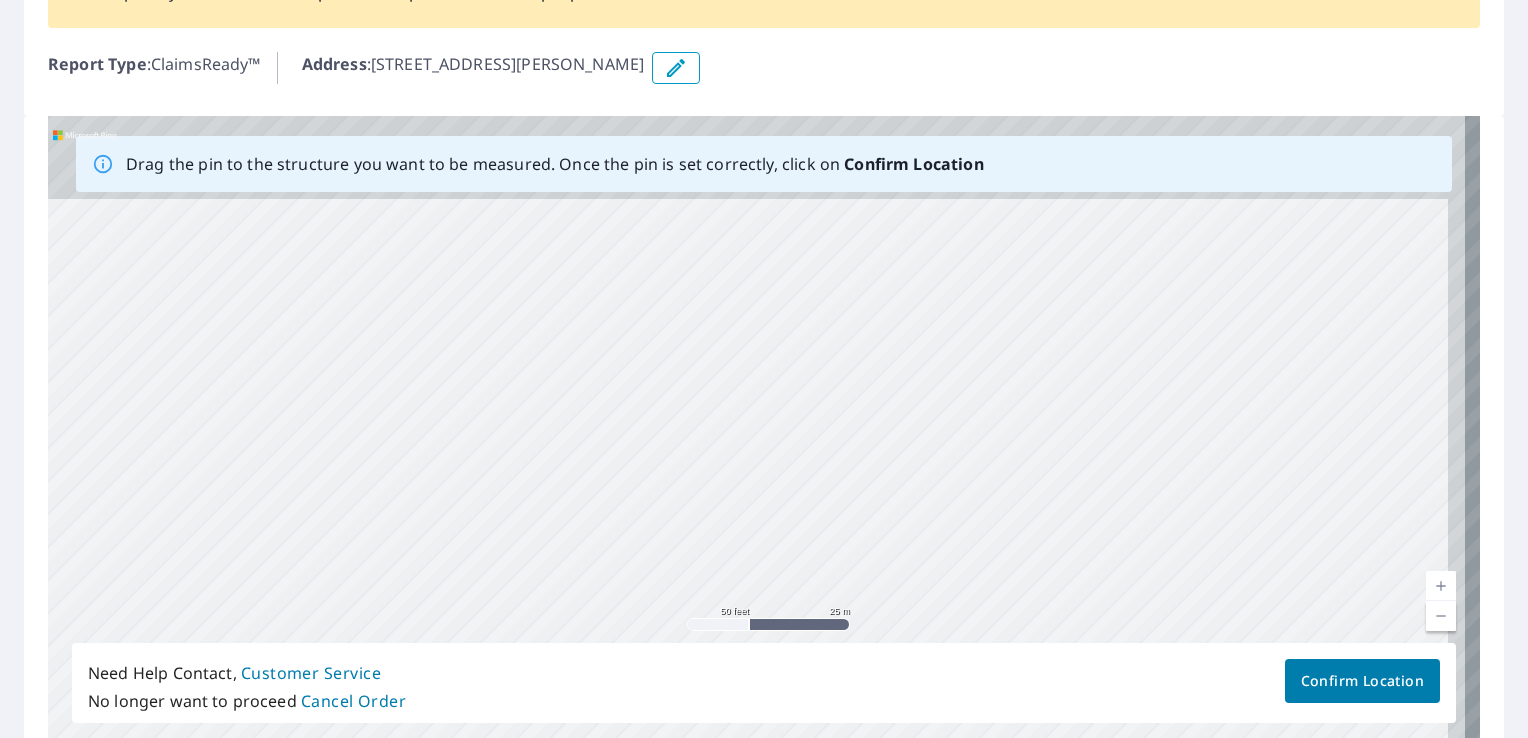 drag, startPoint x: 881, startPoint y: 409, endPoint x: 852, endPoint y: 488, distance: 84.15462 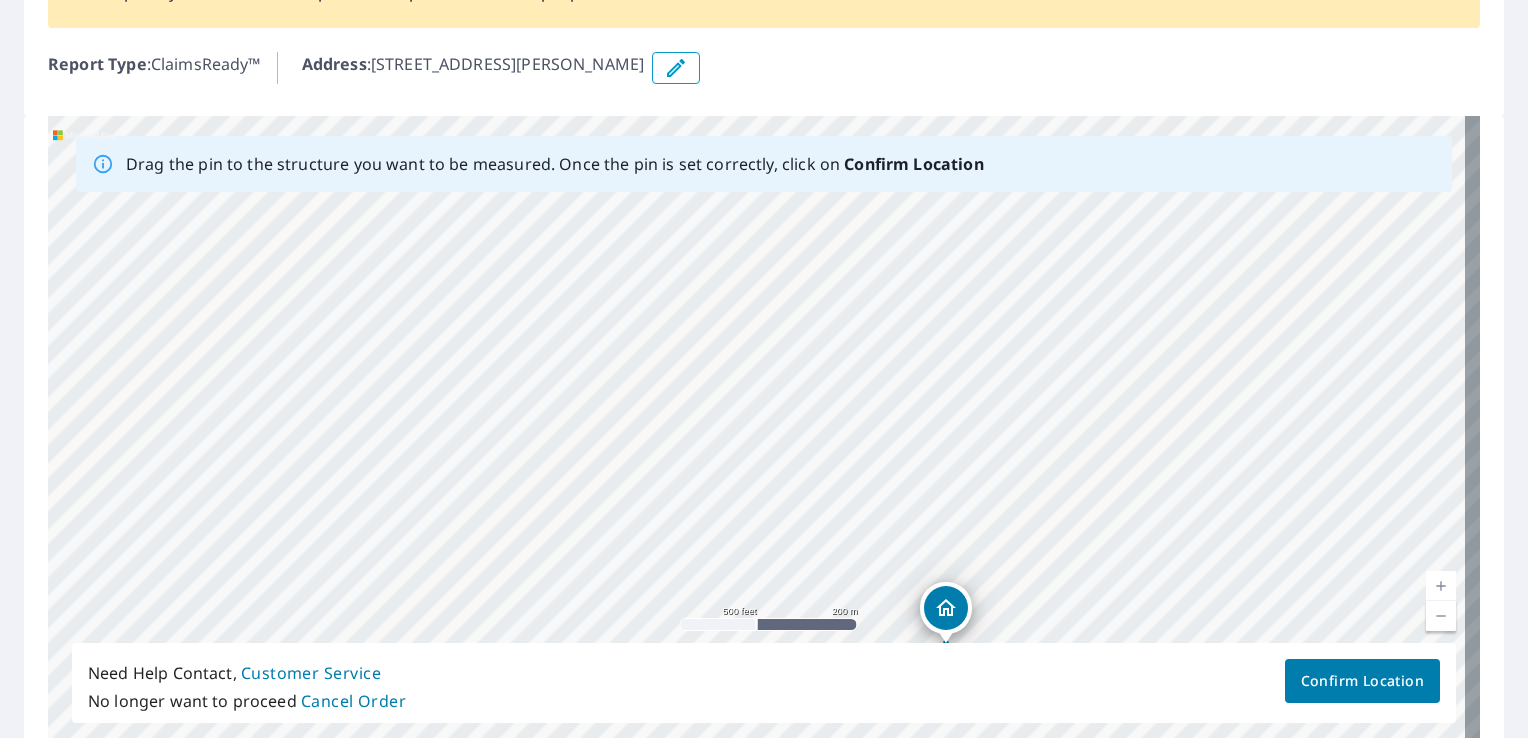 drag, startPoint x: 967, startPoint y: 466, endPoint x: 995, endPoint y: 327, distance: 141.7921 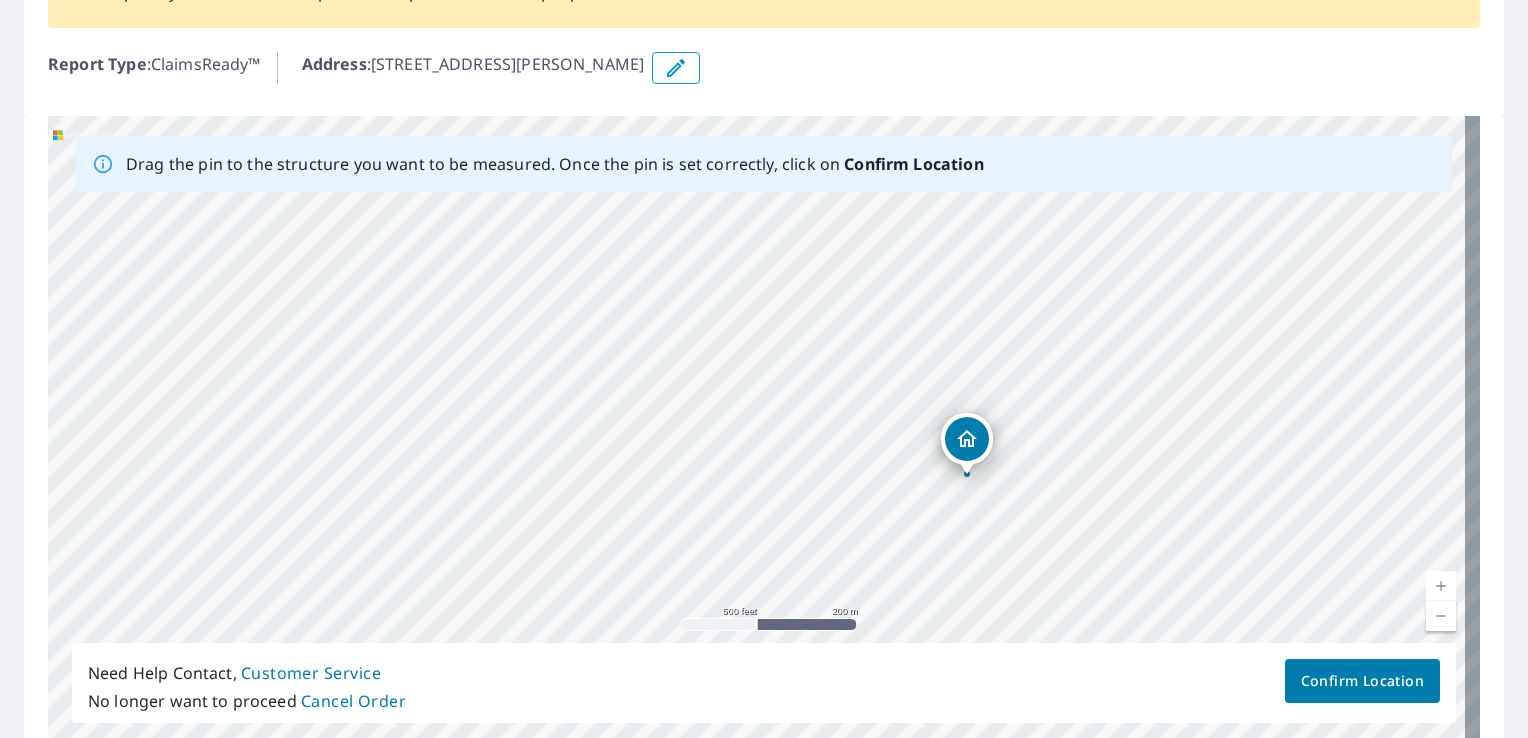 drag, startPoint x: 906, startPoint y: 560, endPoint x: 893, endPoint y: 492, distance: 69.2315 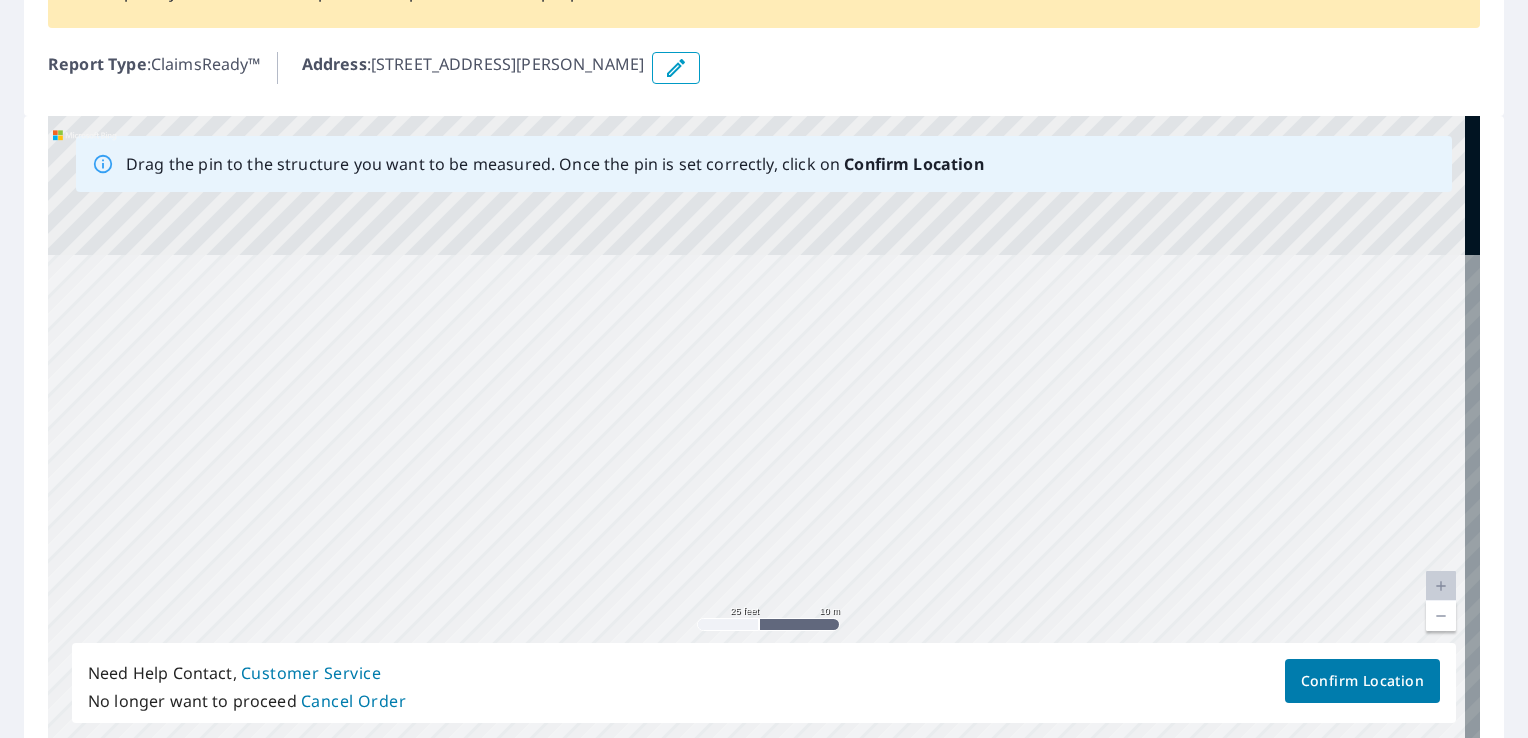drag, startPoint x: 888, startPoint y: 362, endPoint x: 896, endPoint y: 602, distance: 240.1333 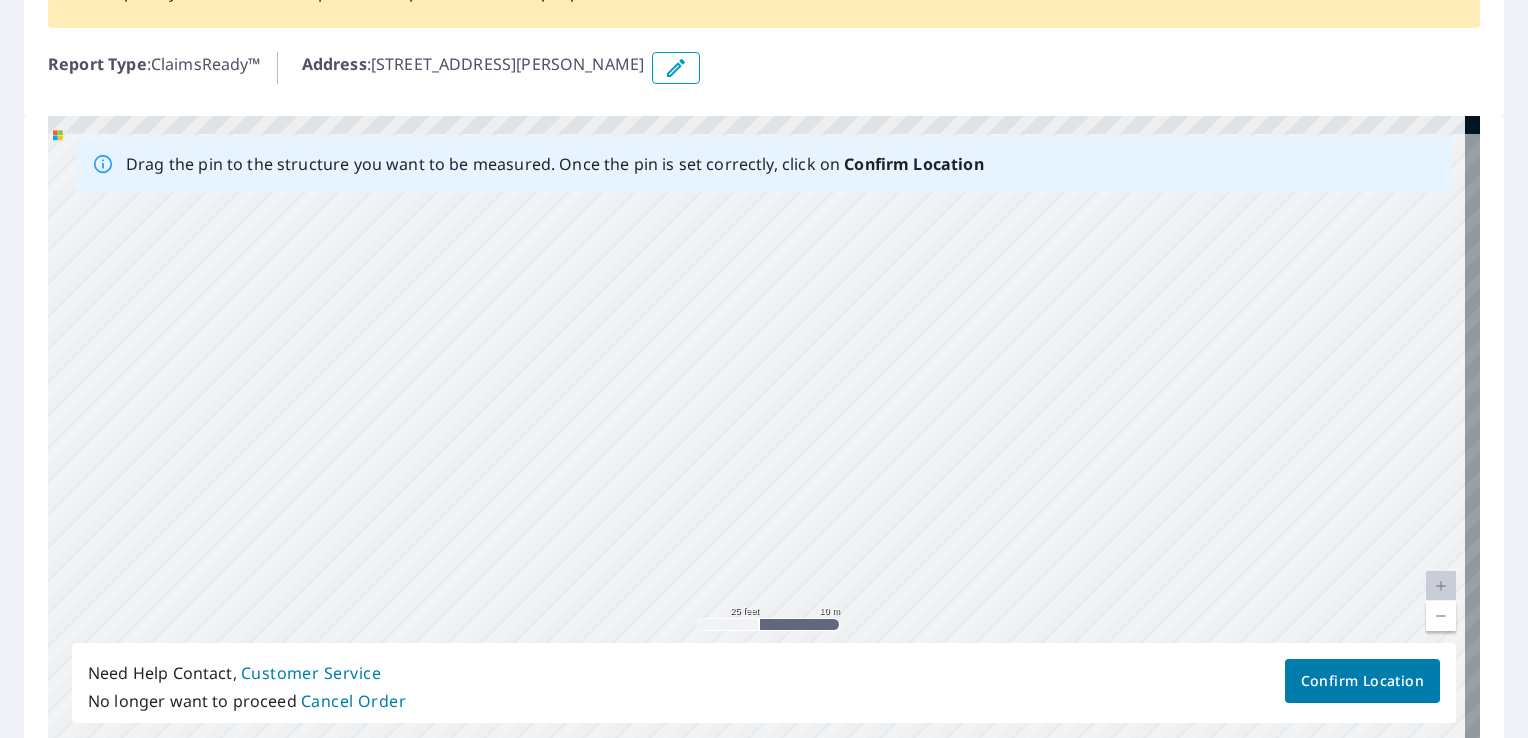 drag, startPoint x: 906, startPoint y: 453, endPoint x: 829, endPoint y: 510, distance: 95.80188 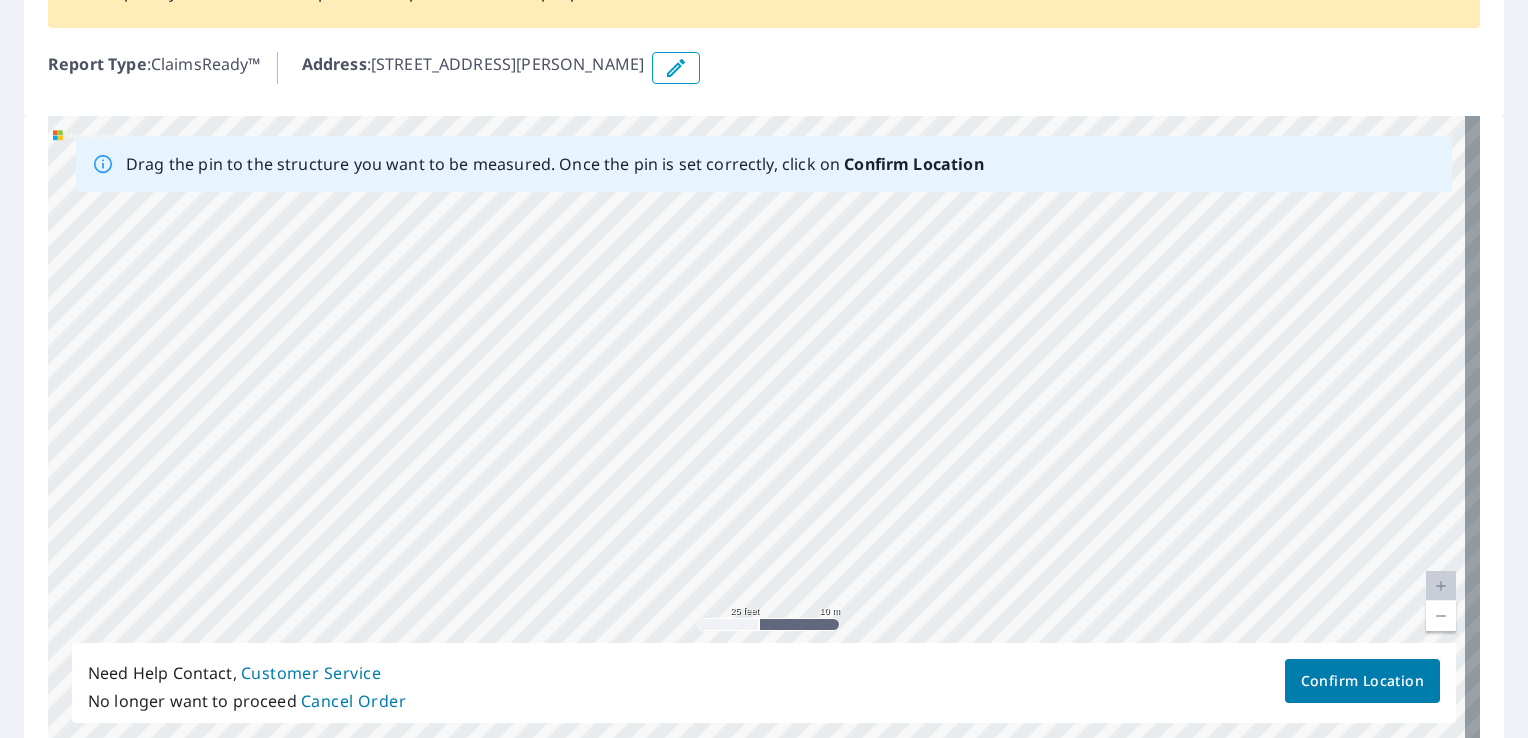 drag, startPoint x: 810, startPoint y: 428, endPoint x: 841, endPoint y: 500, distance: 78.39005 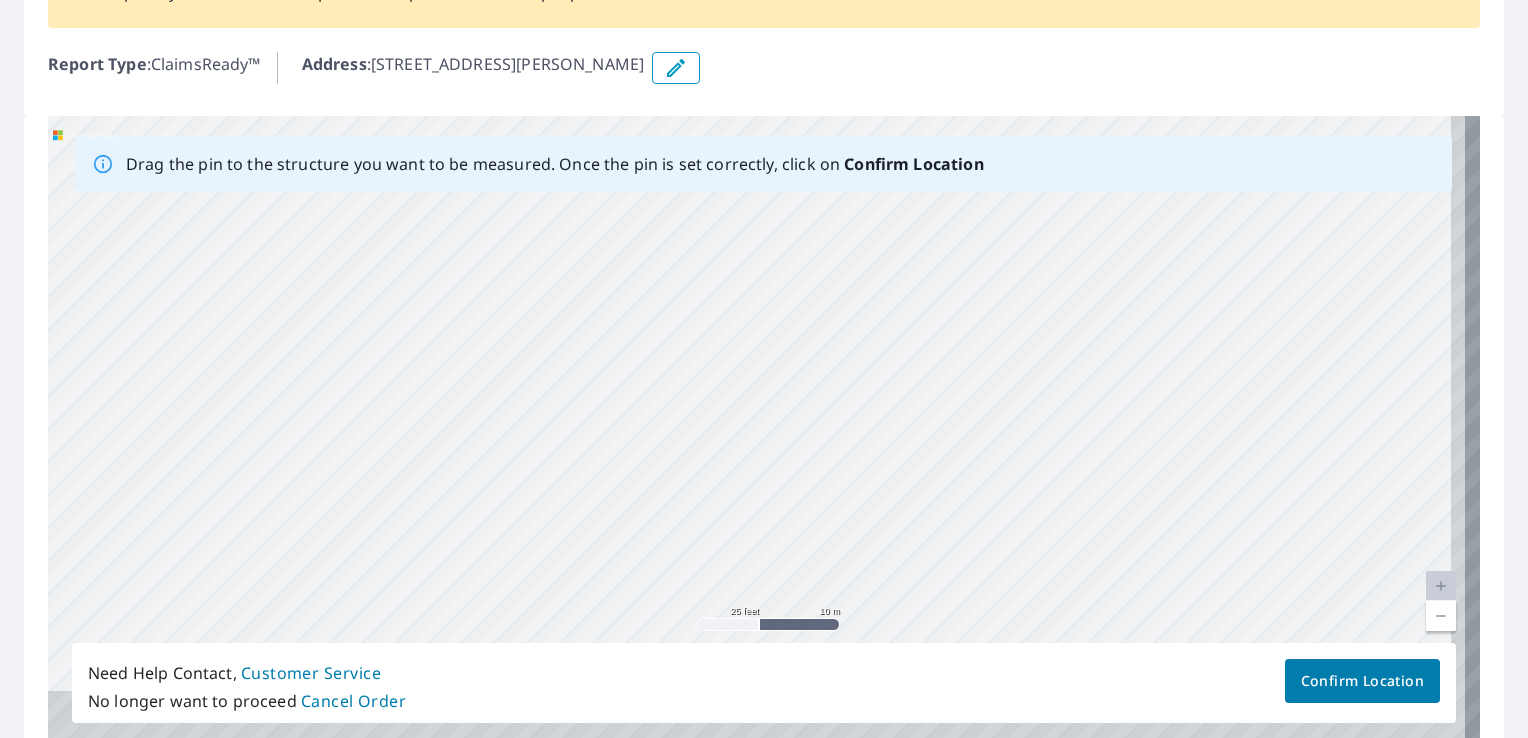 drag, startPoint x: 740, startPoint y: 366, endPoint x: 731, endPoint y: 282, distance: 84.48077 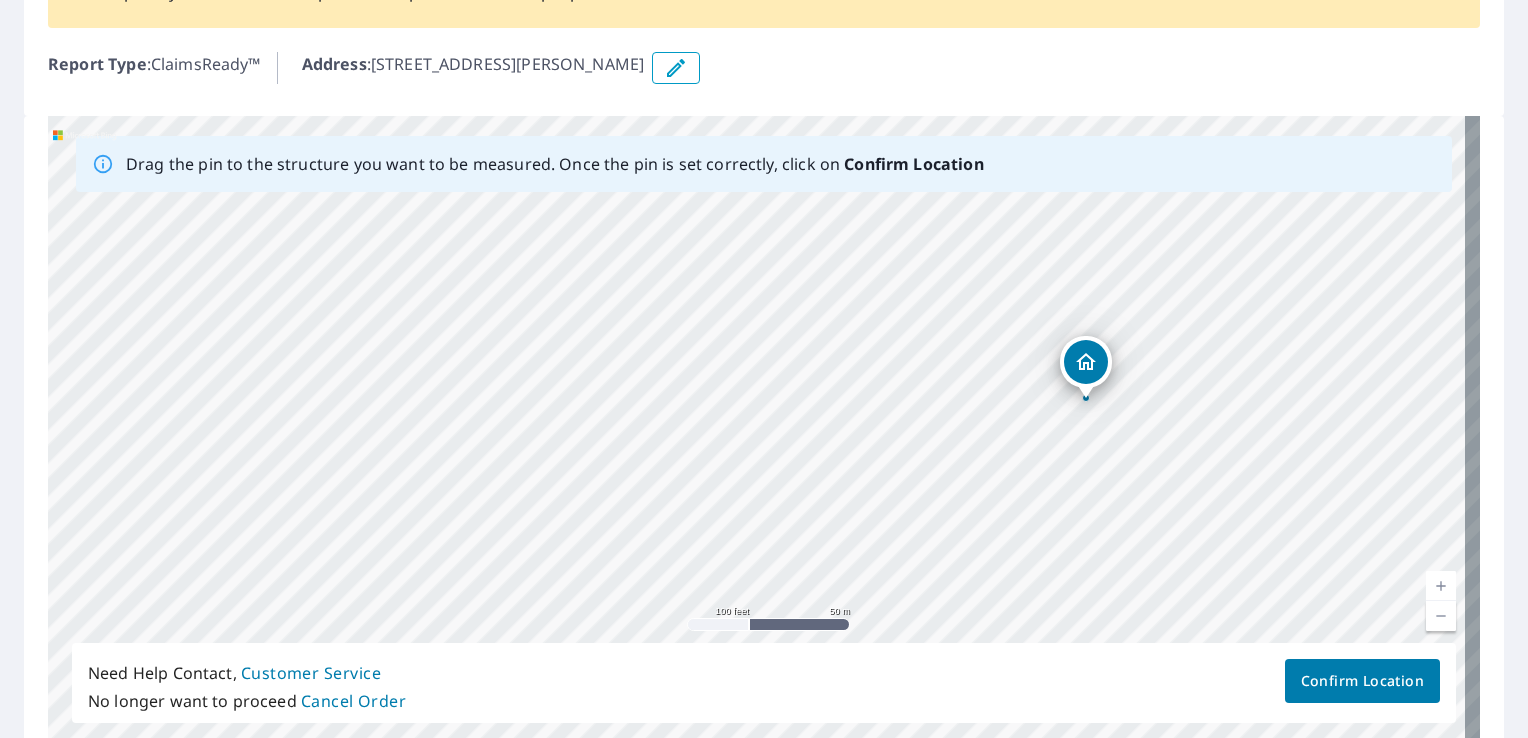drag, startPoint x: 972, startPoint y: 448, endPoint x: 1007, endPoint y: 266, distance: 185.33484 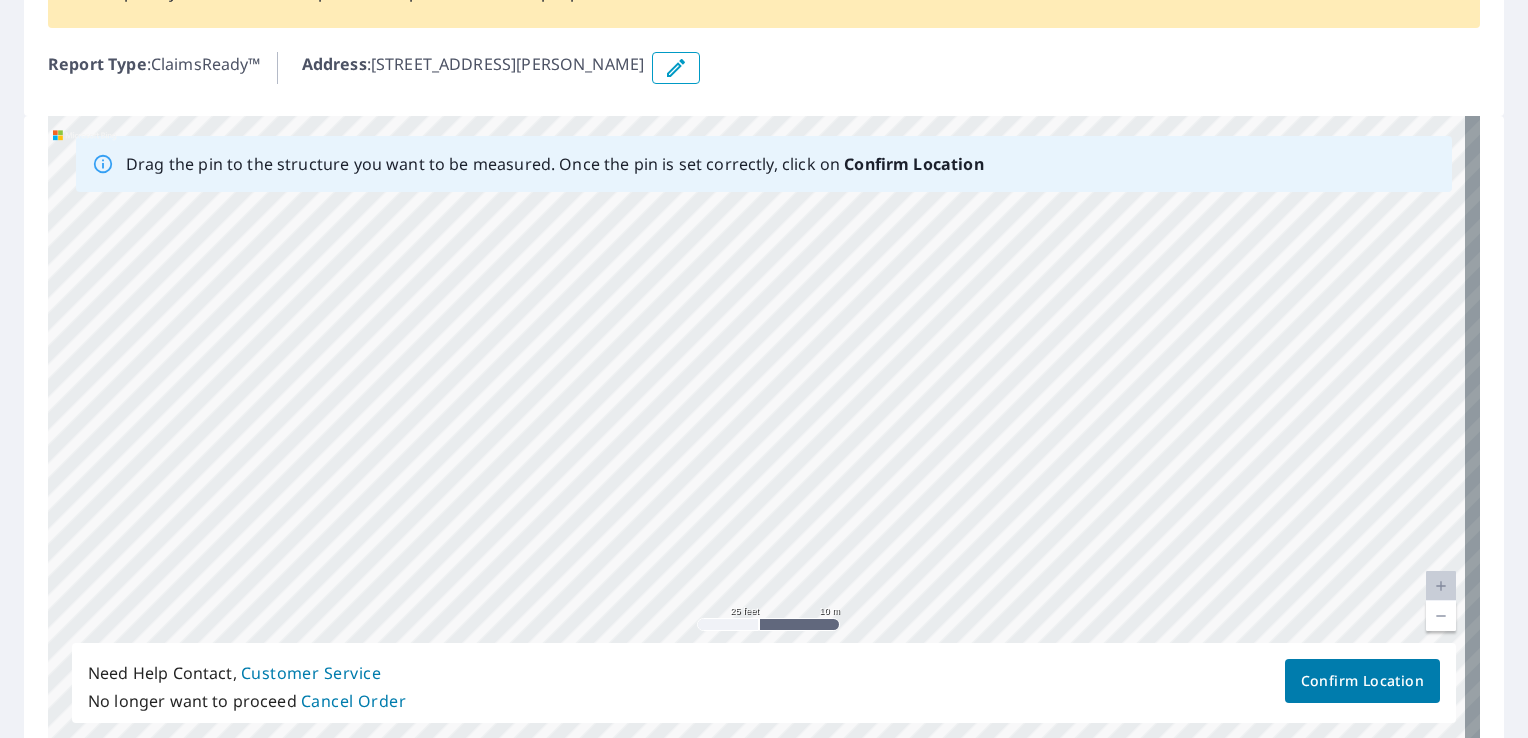 drag, startPoint x: 500, startPoint y: 328, endPoint x: 613, endPoint y: 484, distance: 192.62659 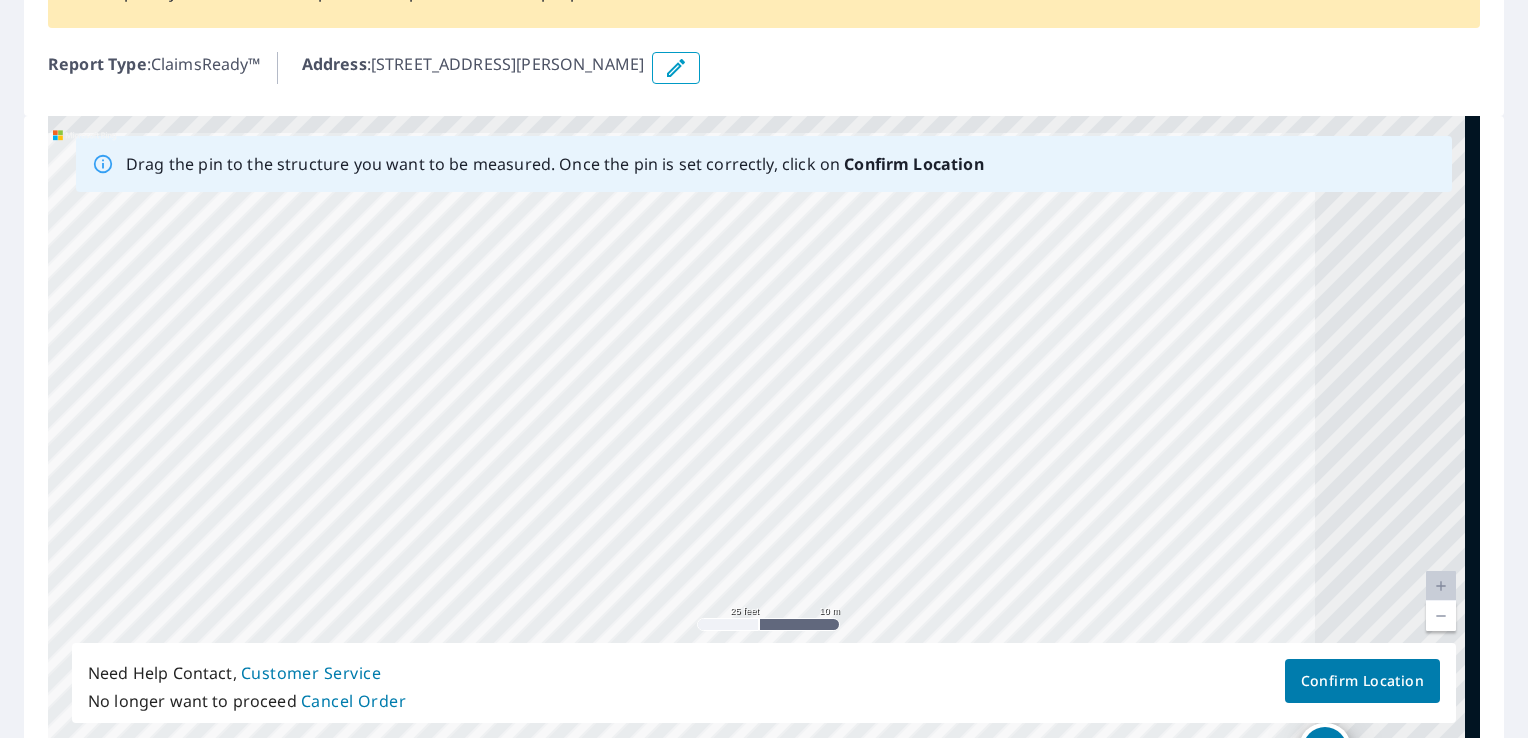 drag, startPoint x: 914, startPoint y: 390, endPoint x: 313, endPoint y: 638, distance: 650.15765 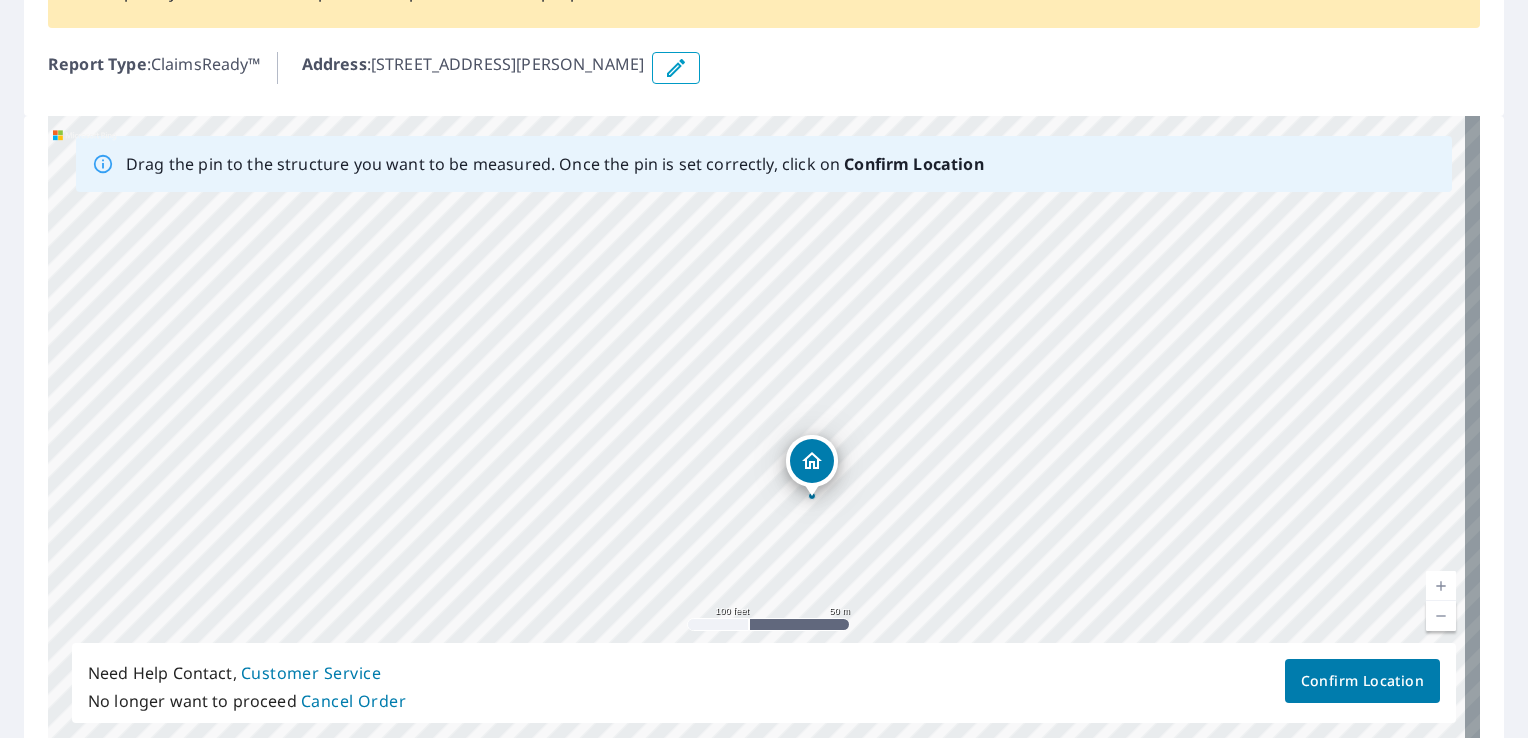 drag, startPoint x: 528, startPoint y: 621, endPoint x: 1198, endPoint y: 329, distance: 730.86523 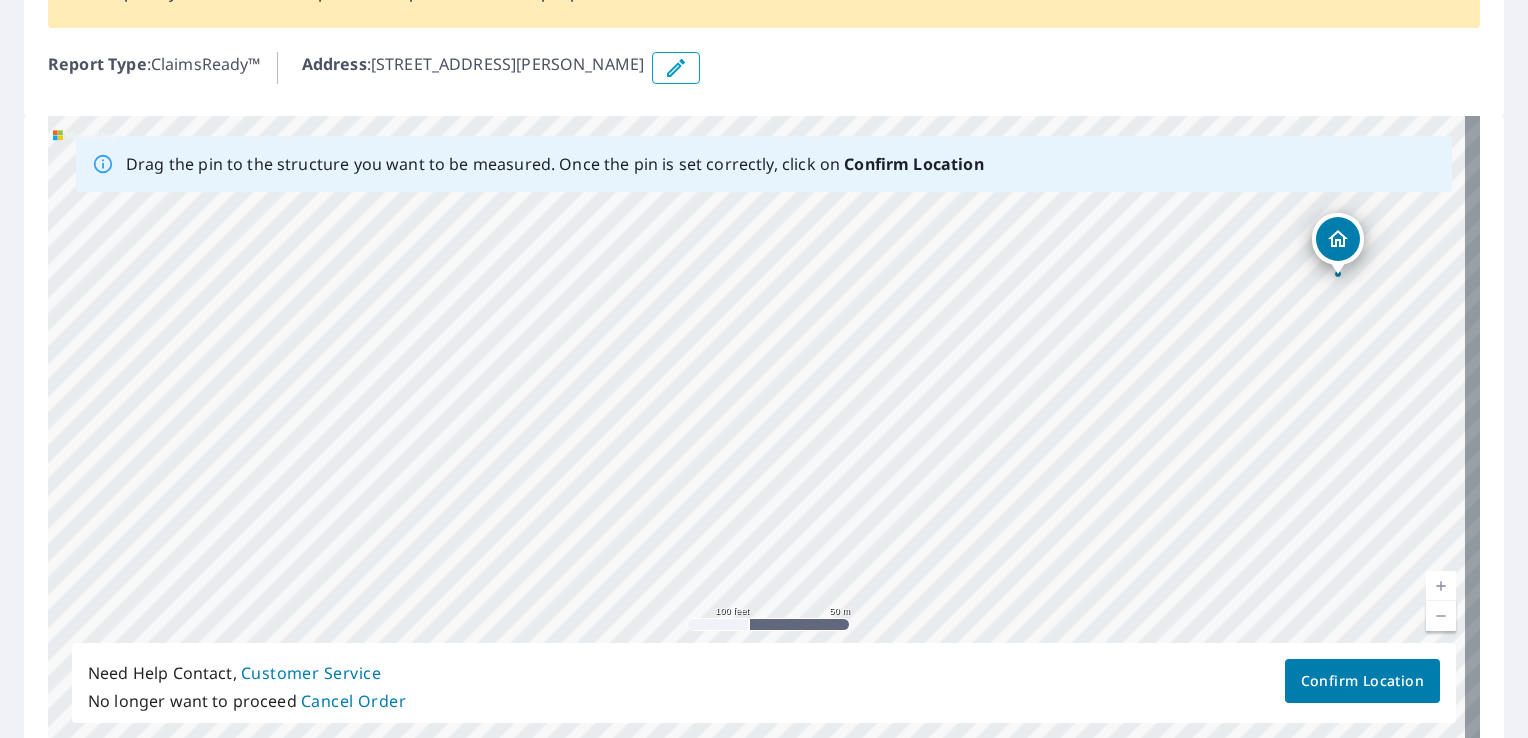 click at bounding box center [1441, 616] 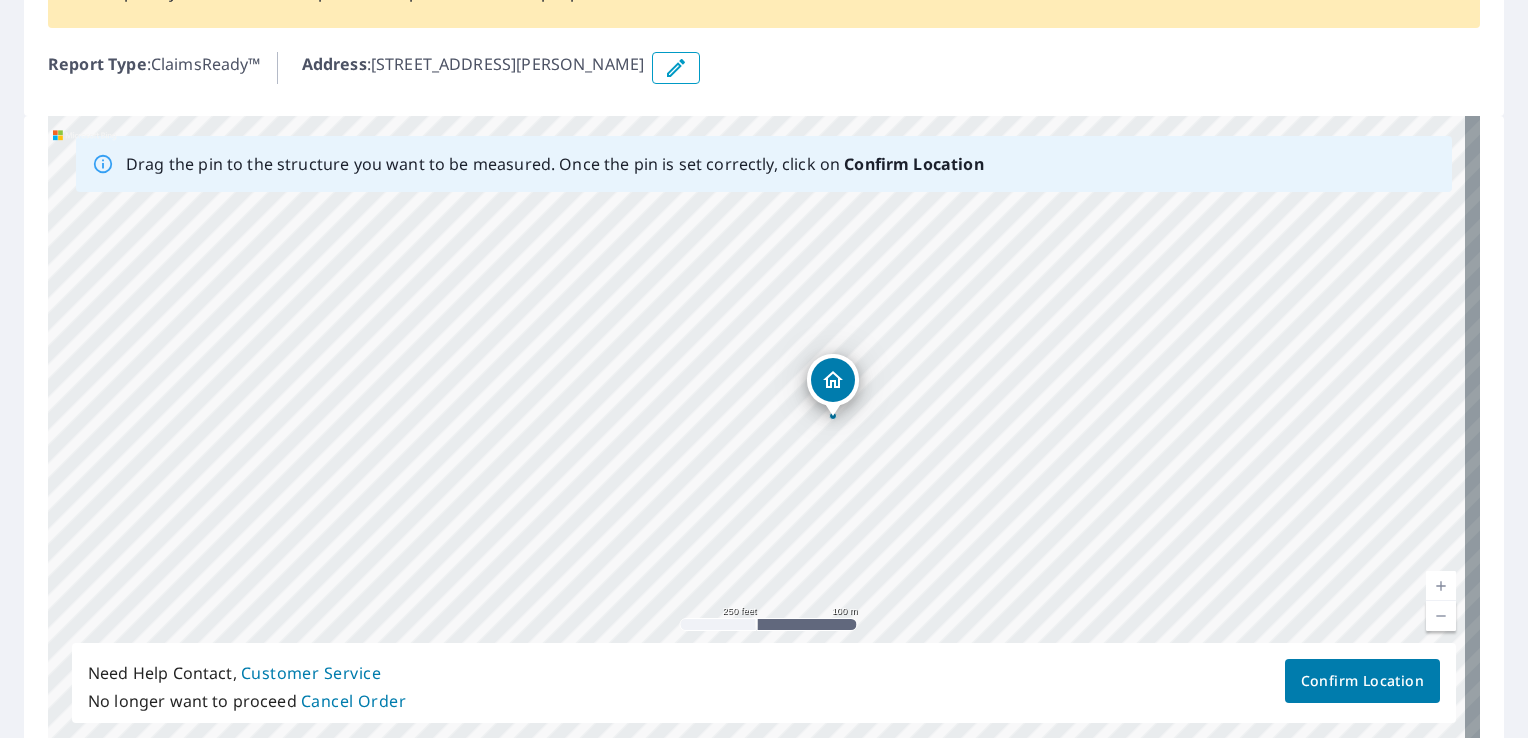 drag, startPoint x: 1018, startPoint y: 396, endPoint x: 804, endPoint y: 462, distance: 223.94643 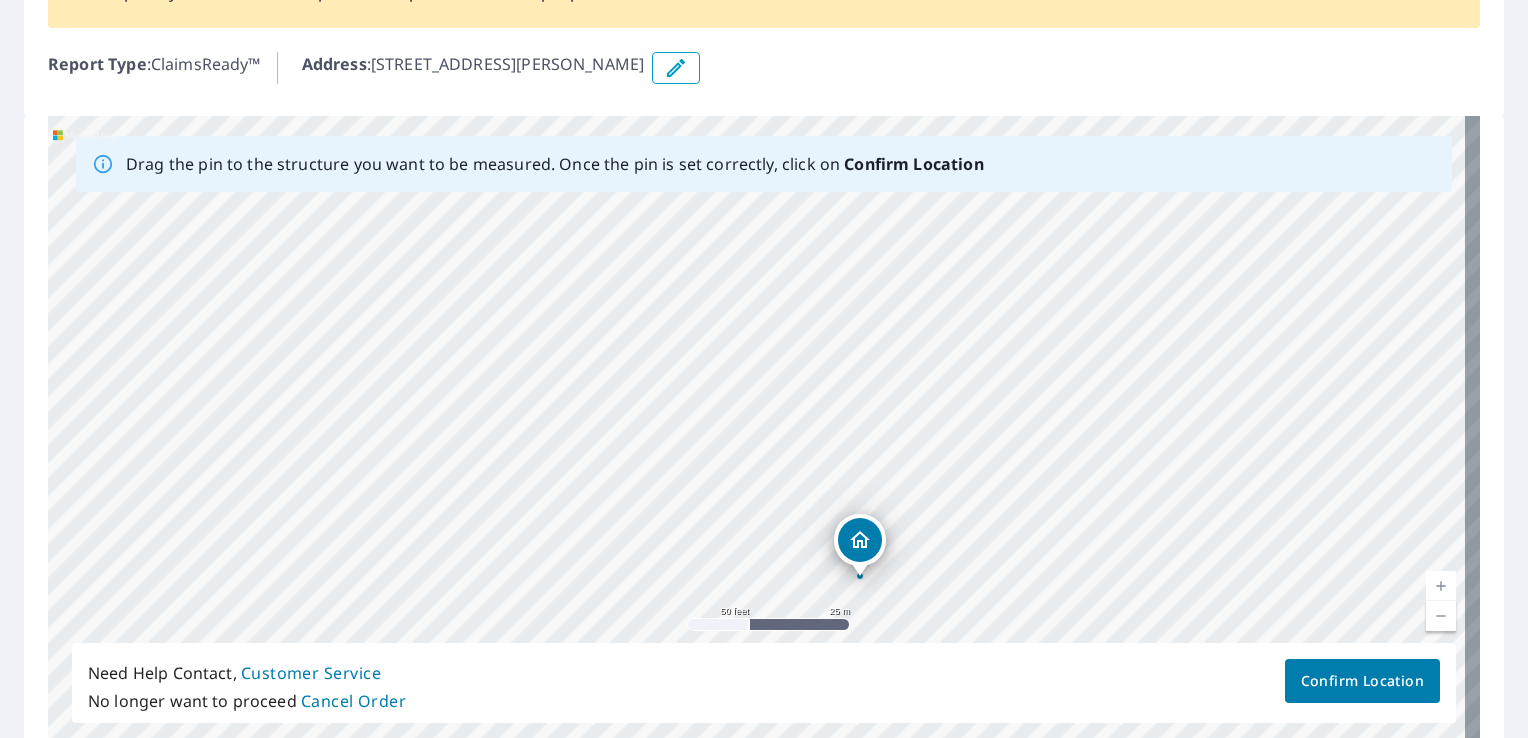 drag, startPoint x: 605, startPoint y: 495, endPoint x: 542, endPoint y: 572, distance: 99.48869 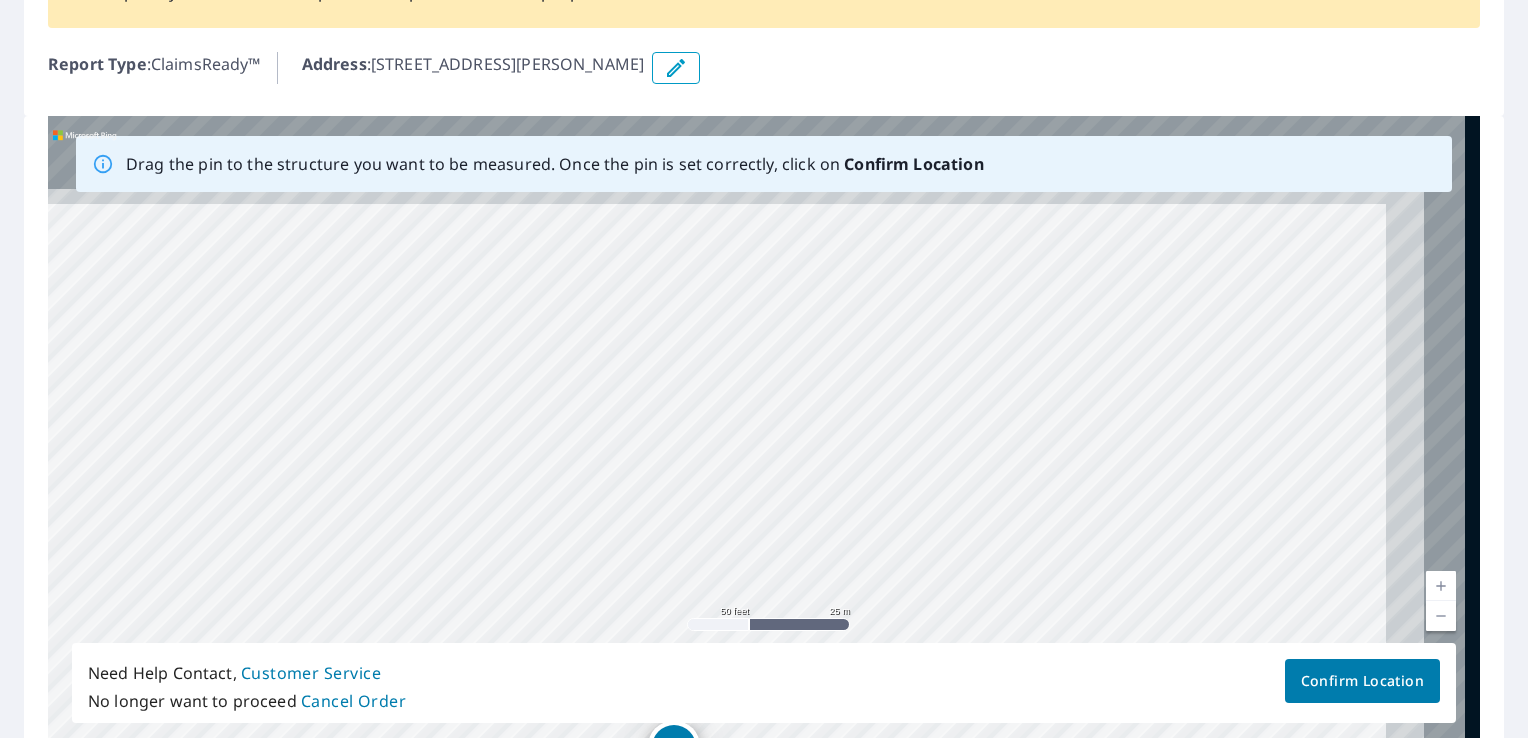 drag, startPoint x: 647, startPoint y: 442, endPoint x: 550, endPoint y: 485, distance: 106.10372 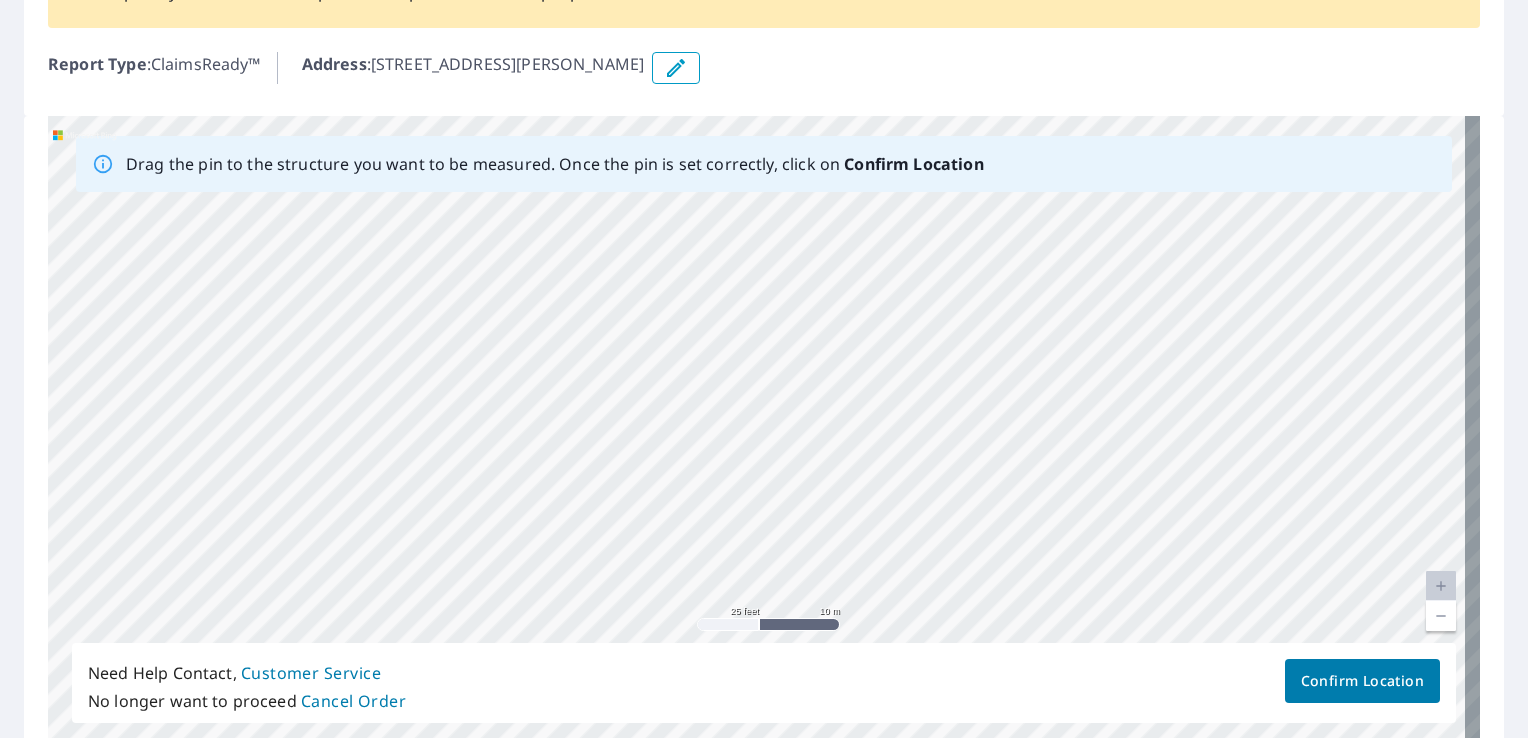 drag, startPoint x: 802, startPoint y: 386, endPoint x: 900, endPoint y: 499, distance: 149.57607 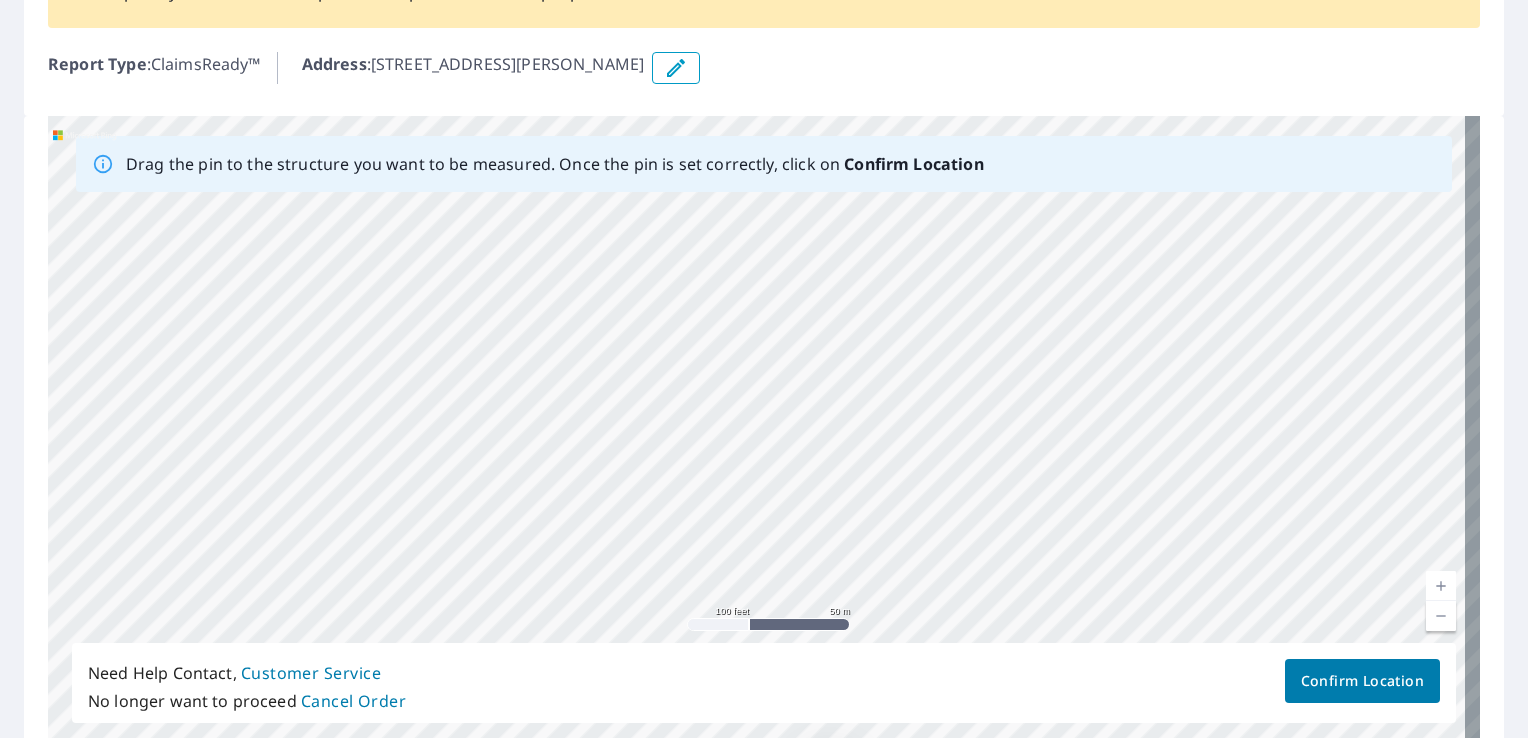 drag, startPoint x: 797, startPoint y: 398, endPoint x: 804, endPoint y: 501, distance: 103.23759 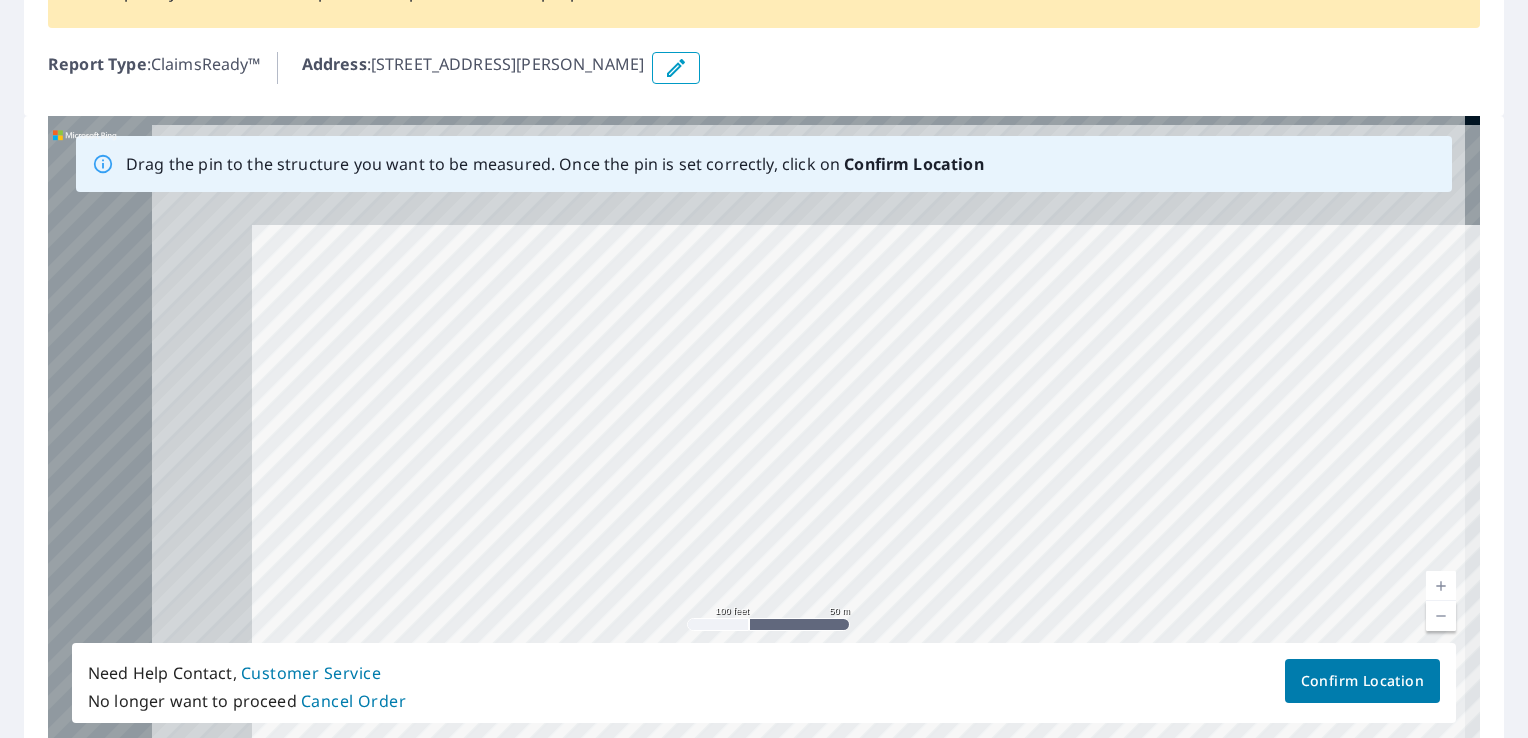 drag, startPoint x: 560, startPoint y: 335, endPoint x: 912, endPoint y: 507, distance: 391.77545 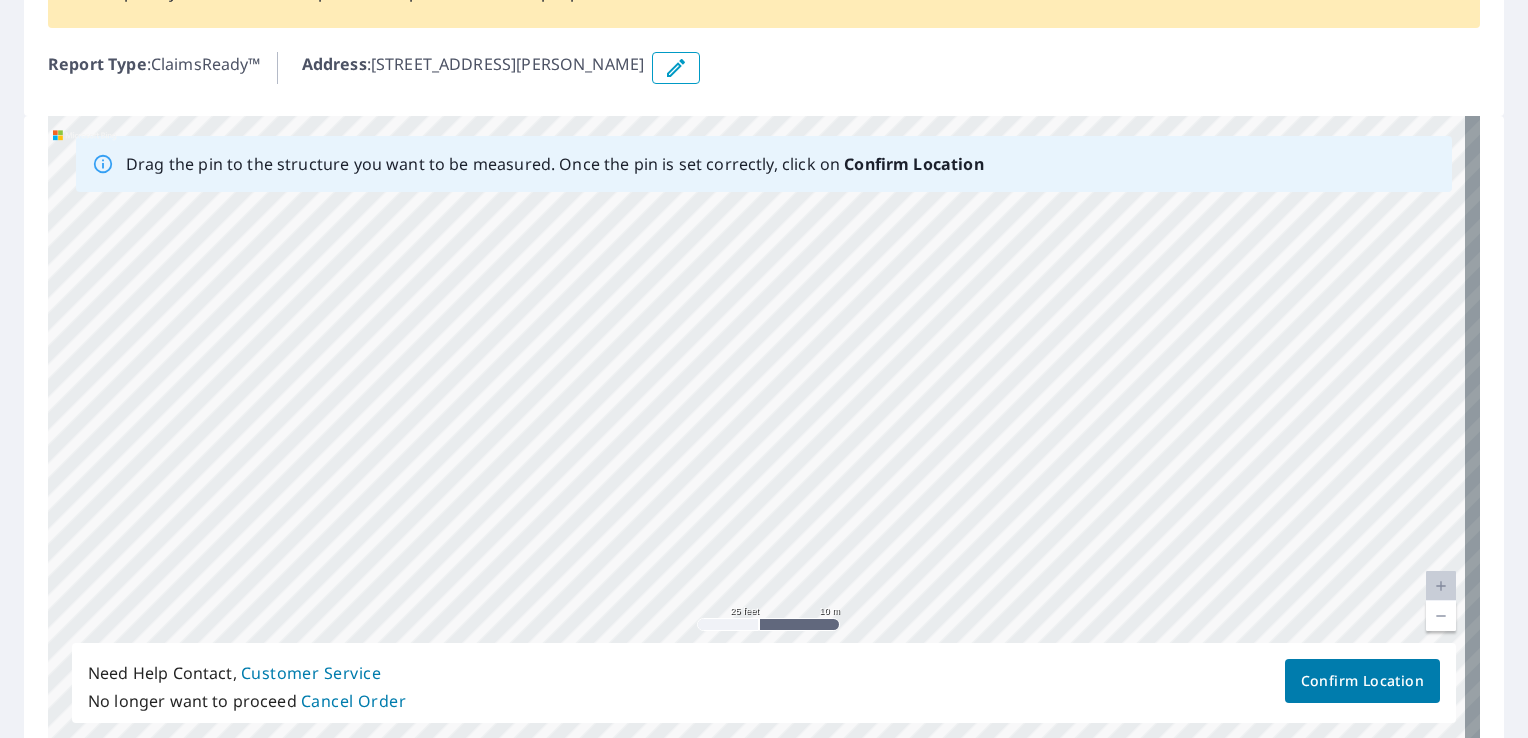 drag, startPoint x: 623, startPoint y: 410, endPoint x: 896, endPoint y: 502, distance: 288.08505 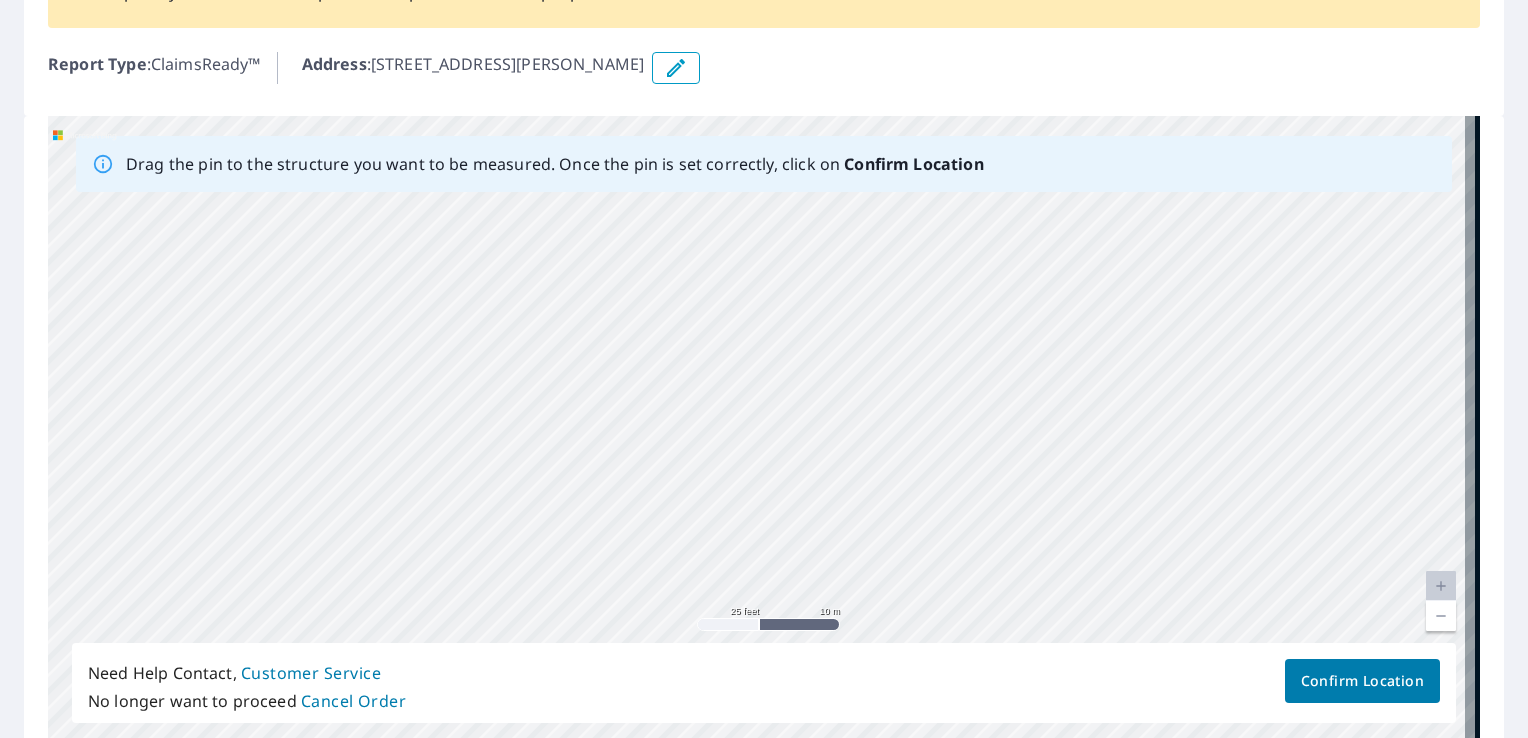 drag, startPoint x: 1053, startPoint y: 503, endPoint x: 576, endPoint y: 362, distance: 497.40326 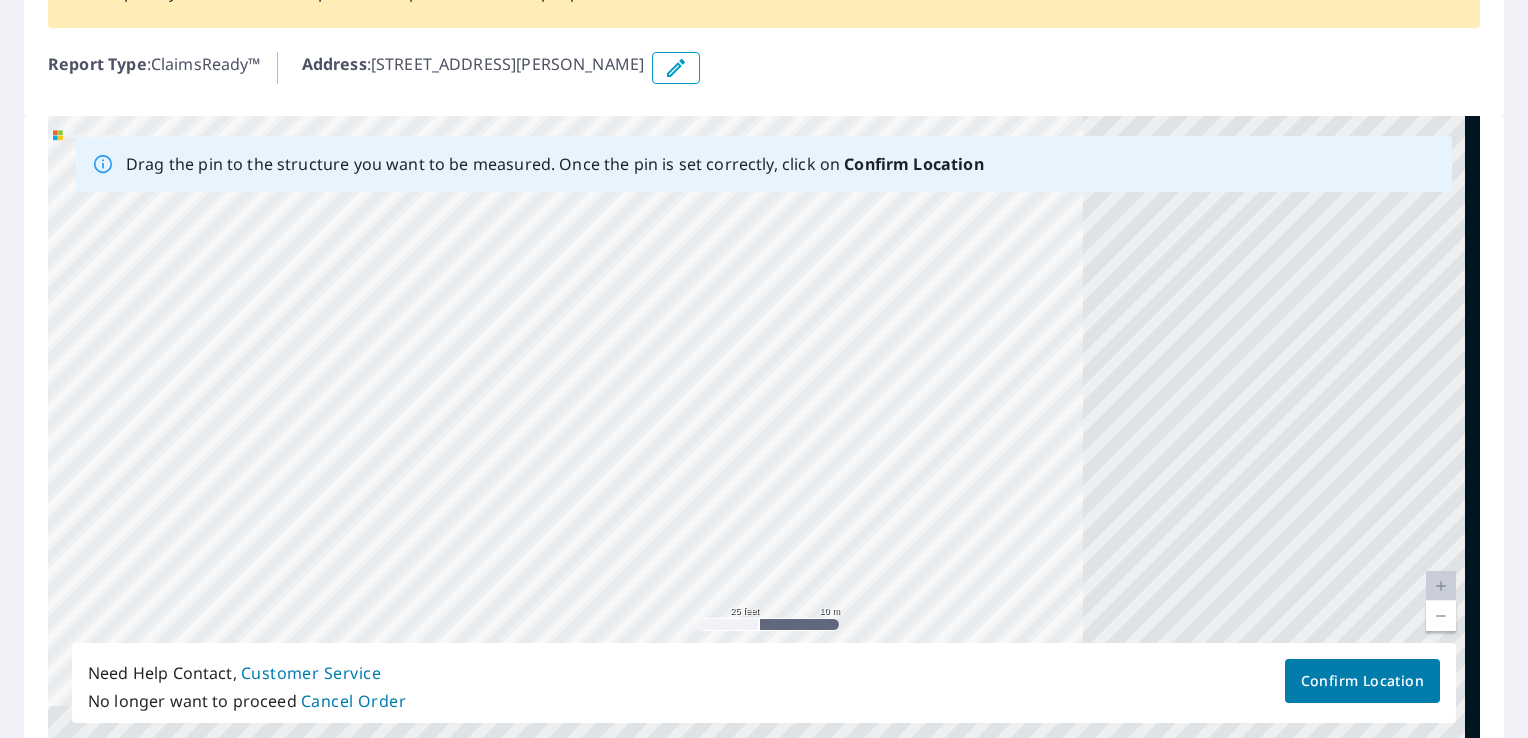 drag, startPoint x: 981, startPoint y: 442, endPoint x: 589, endPoint y: 304, distance: 415.5815 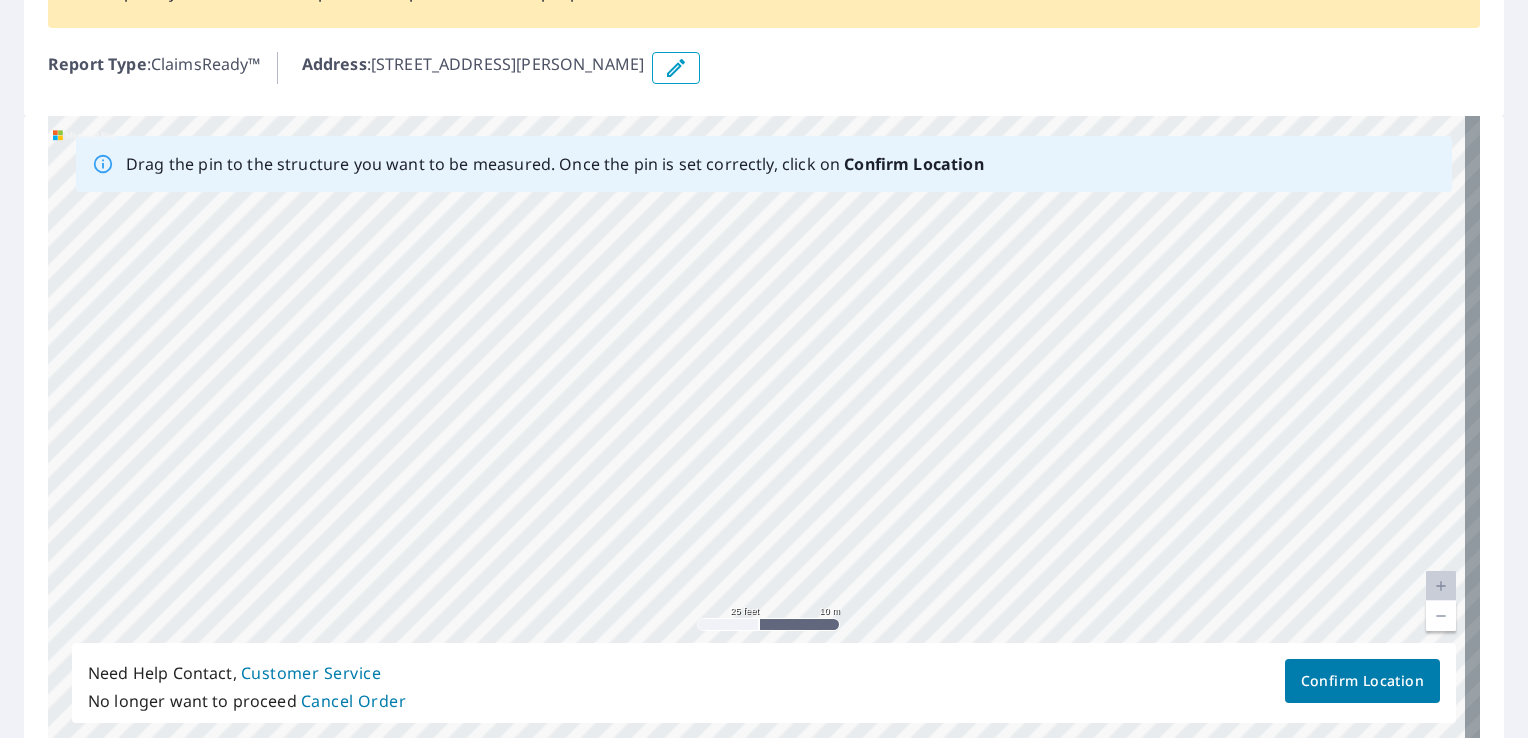 drag, startPoint x: 960, startPoint y: 419, endPoint x: 441, endPoint y: 238, distance: 549.65625 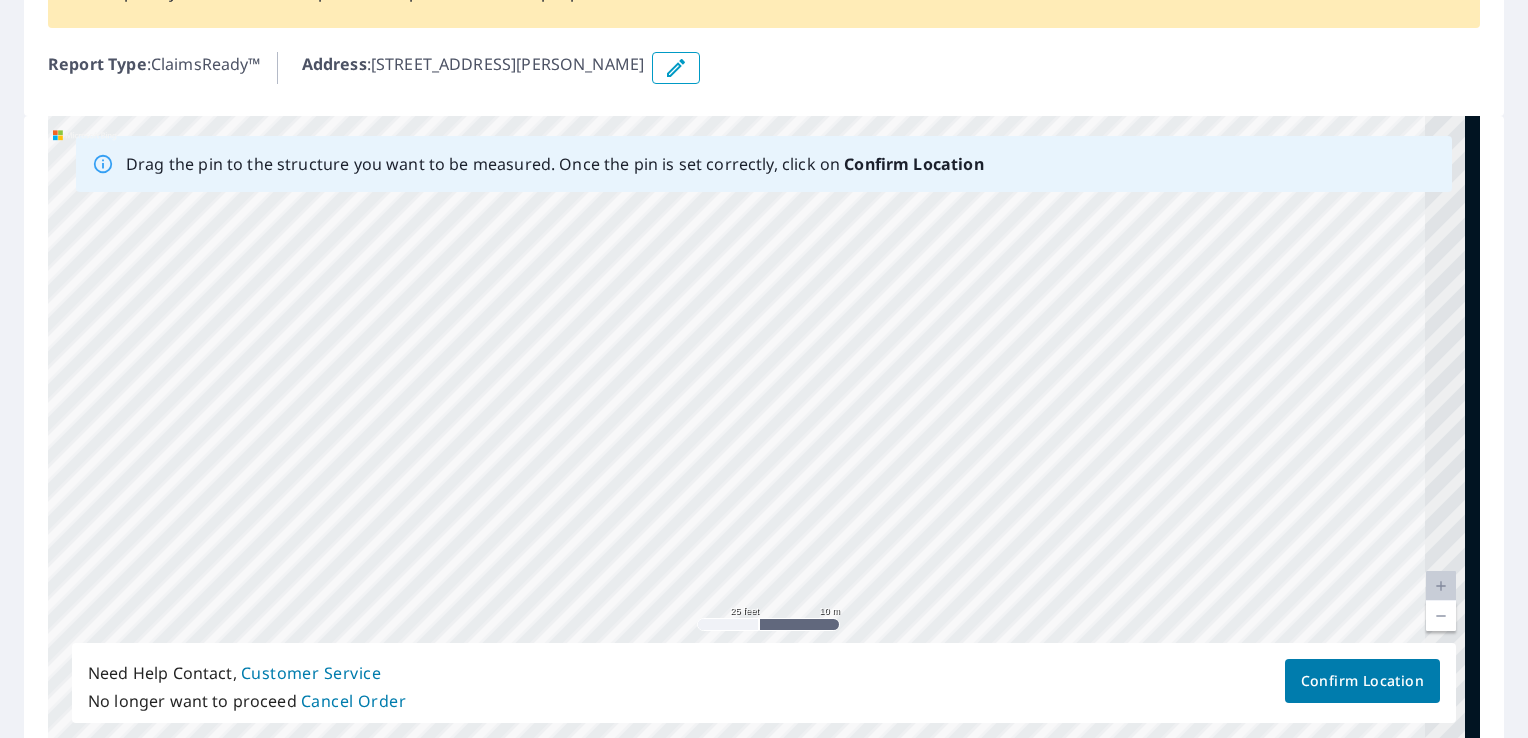 drag, startPoint x: 480, startPoint y: 251, endPoint x: 150, endPoint y: 74, distance: 374.47162 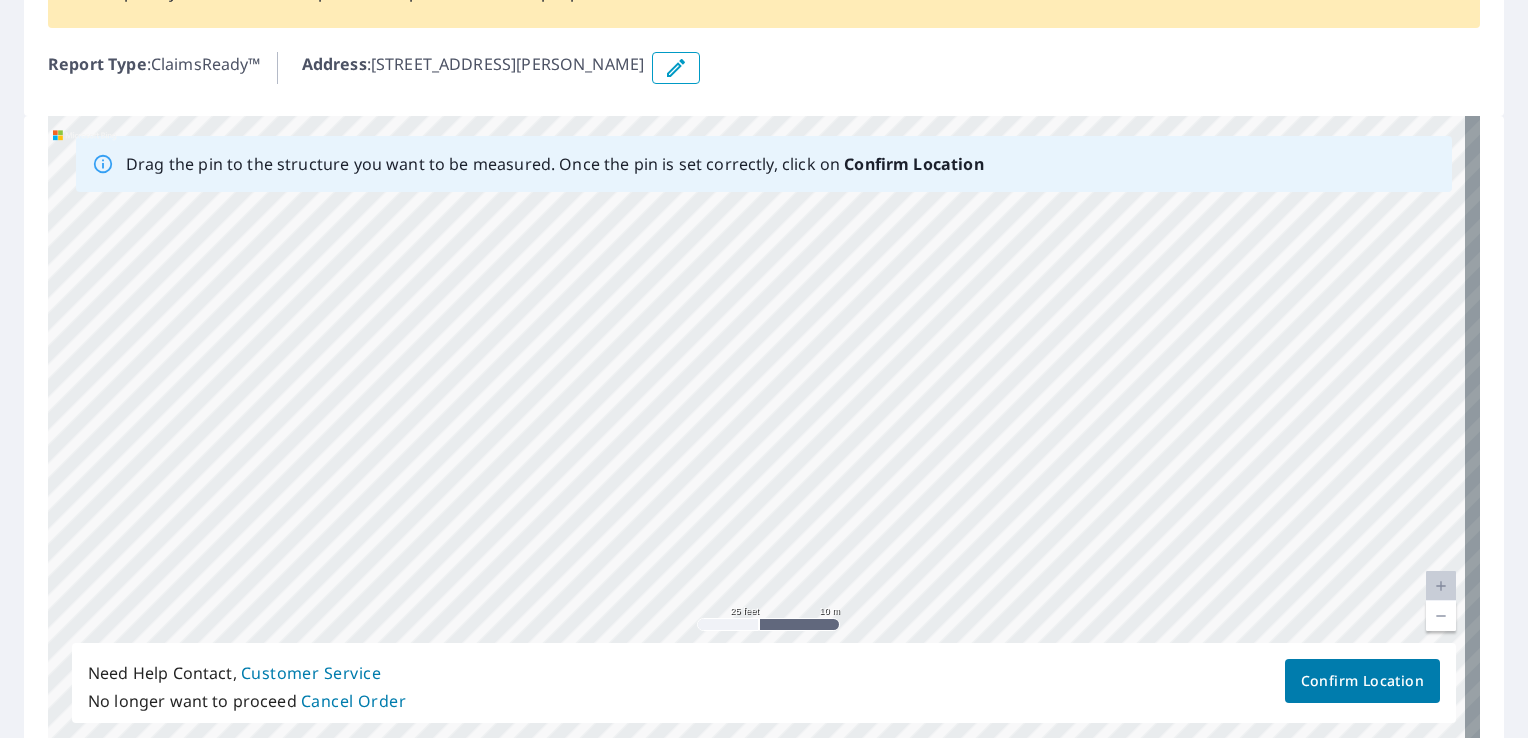 drag, startPoint x: 368, startPoint y: 235, endPoint x: 344, endPoint y: 142, distance: 96.04687 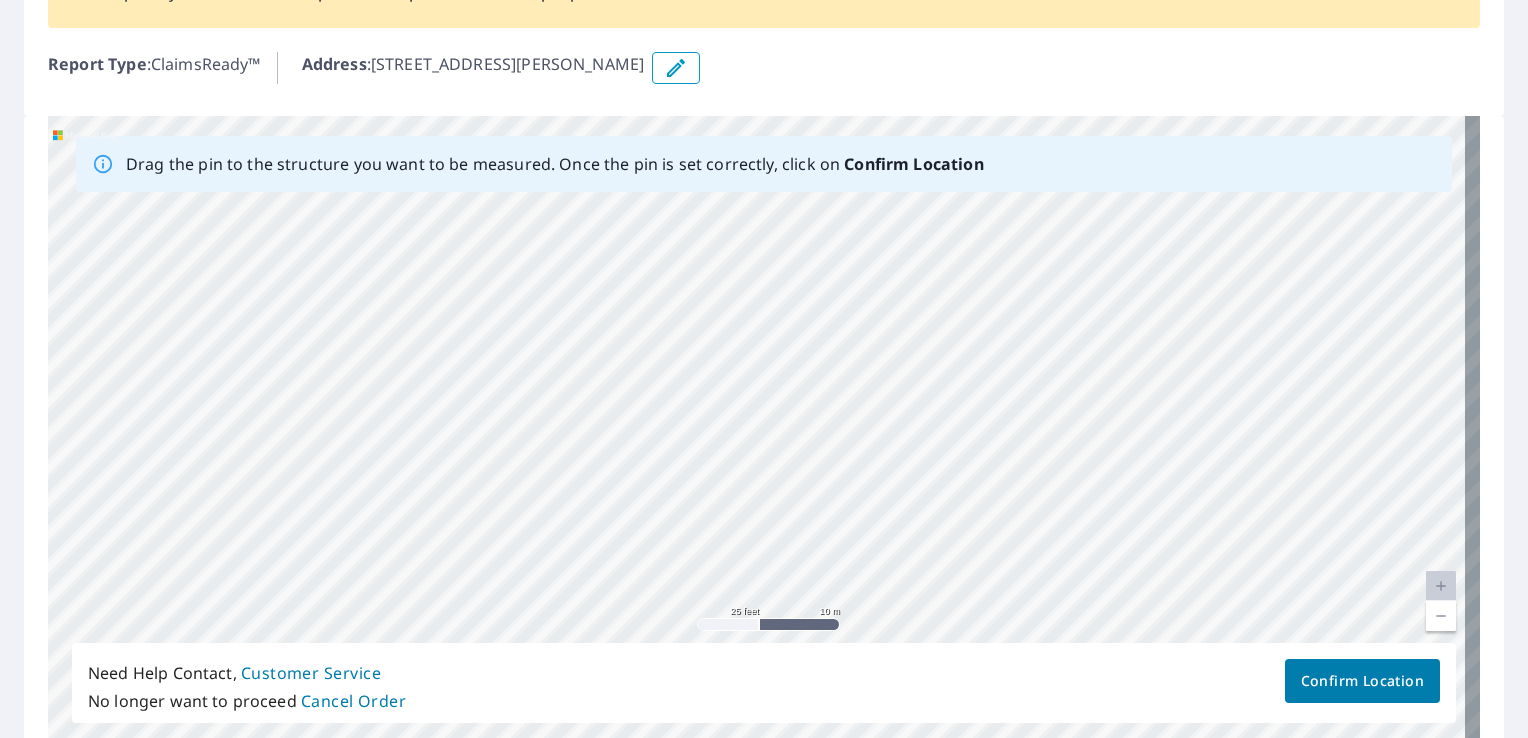 click on "[STREET_ADDRESS][PERSON_NAME]" at bounding box center [764, 429] 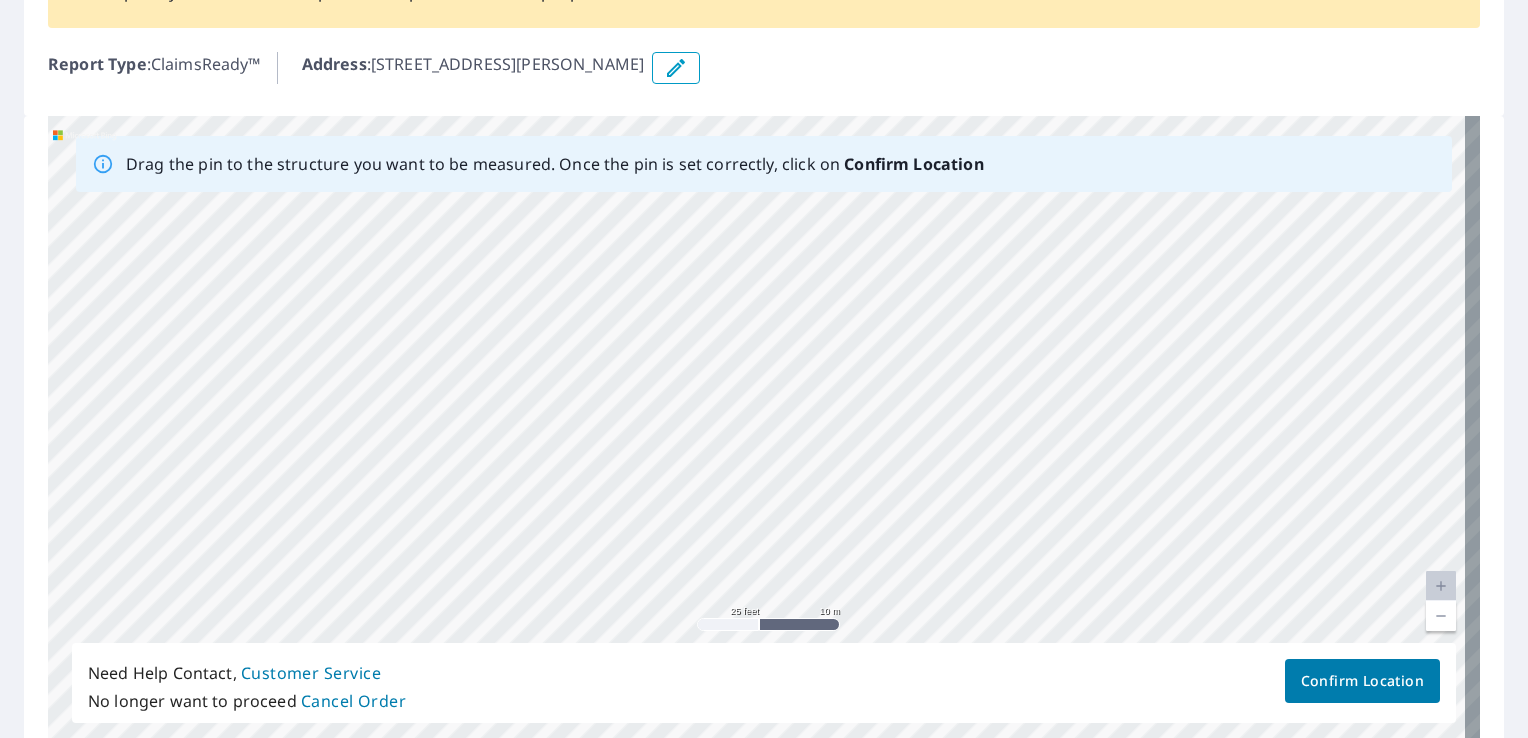 click at bounding box center [1441, 616] 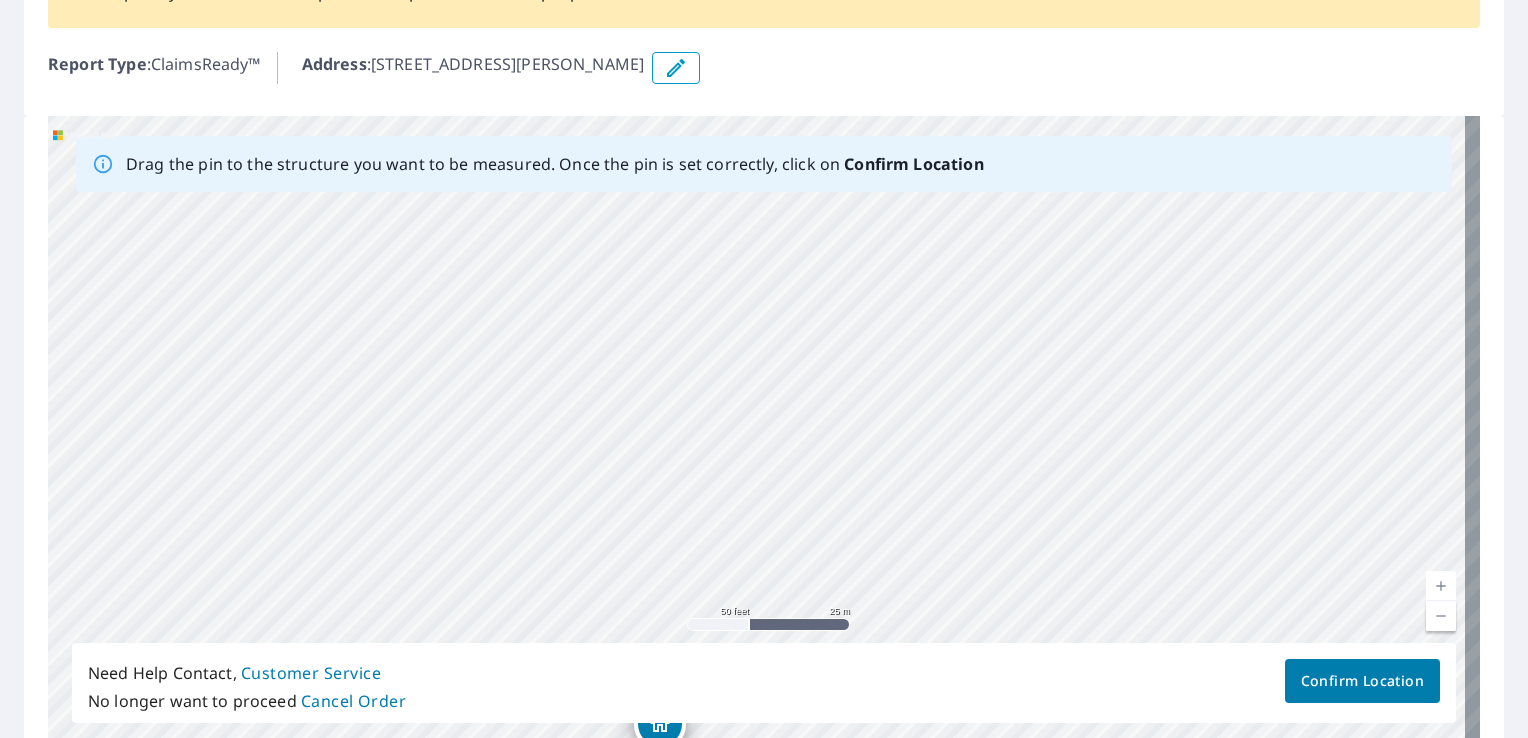 drag, startPoint x: 1186, startPoint y: 586, endPoint x: 1213, endPoint y: 258, distance: 329.1094 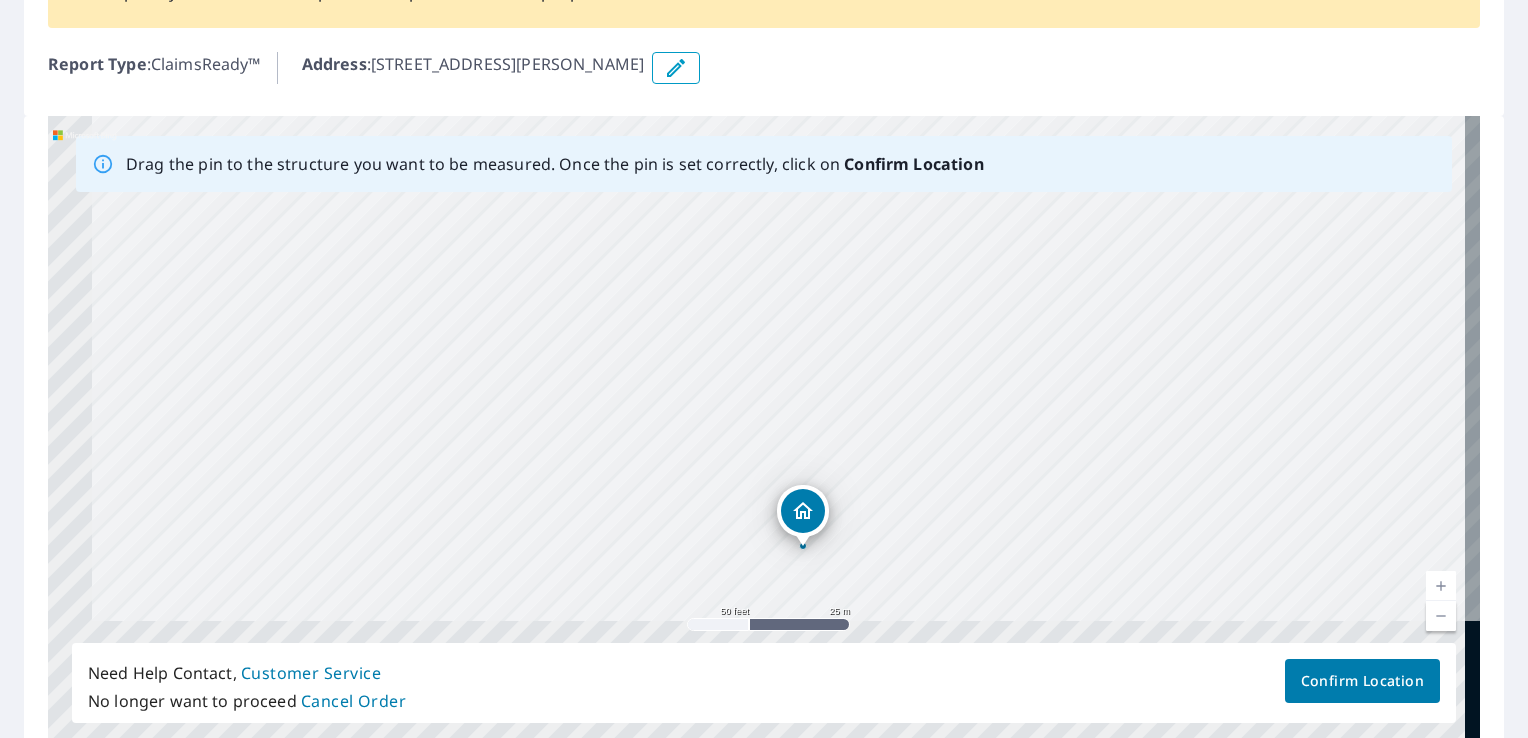 drag, startPoint x: 960, startPoint y: 439, endPoint x: 1081, endPoint y: 246, distance: 227.79376 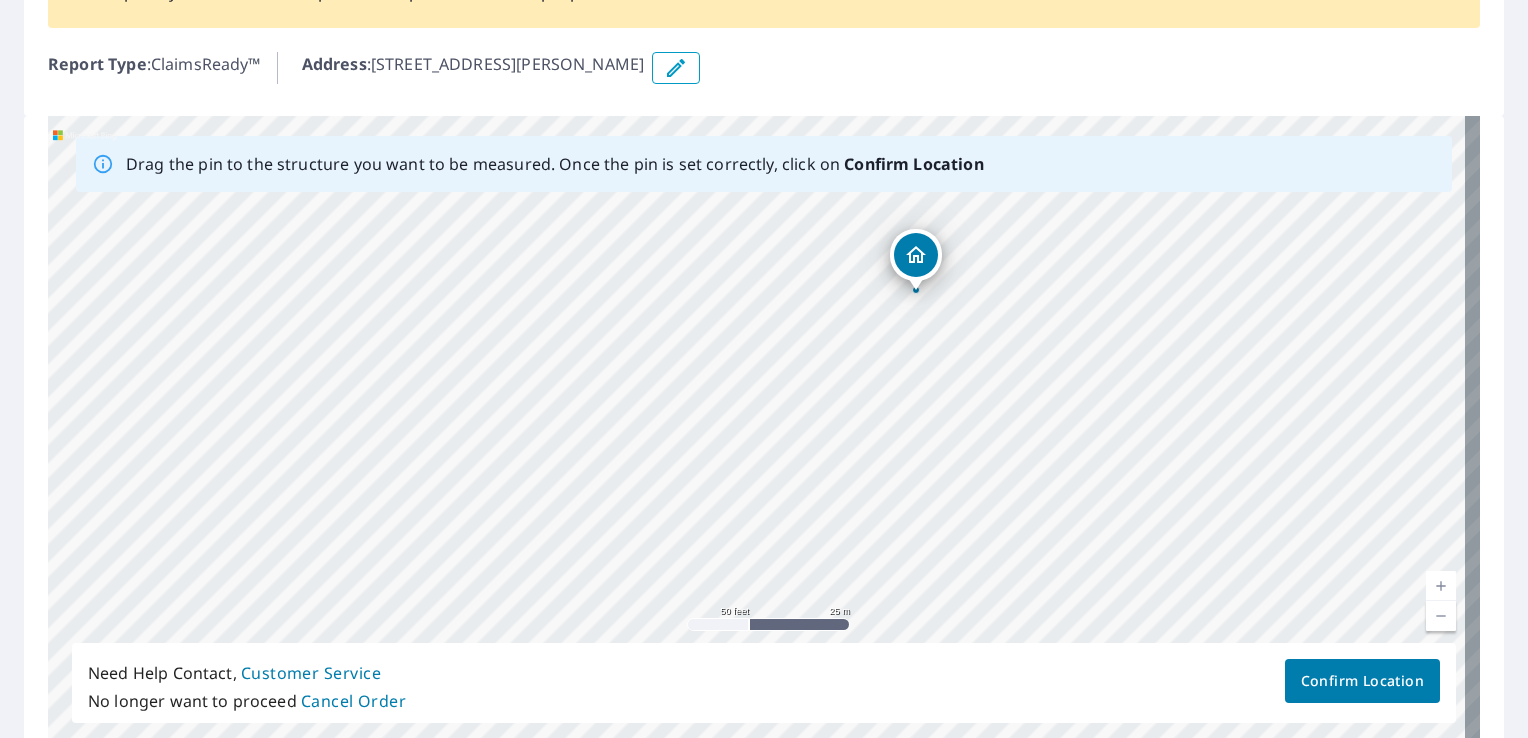 drag, startPoint x: 819, startPoint y: 483, endPoint x: 952, endPoint y: 239, distance: 277.89386 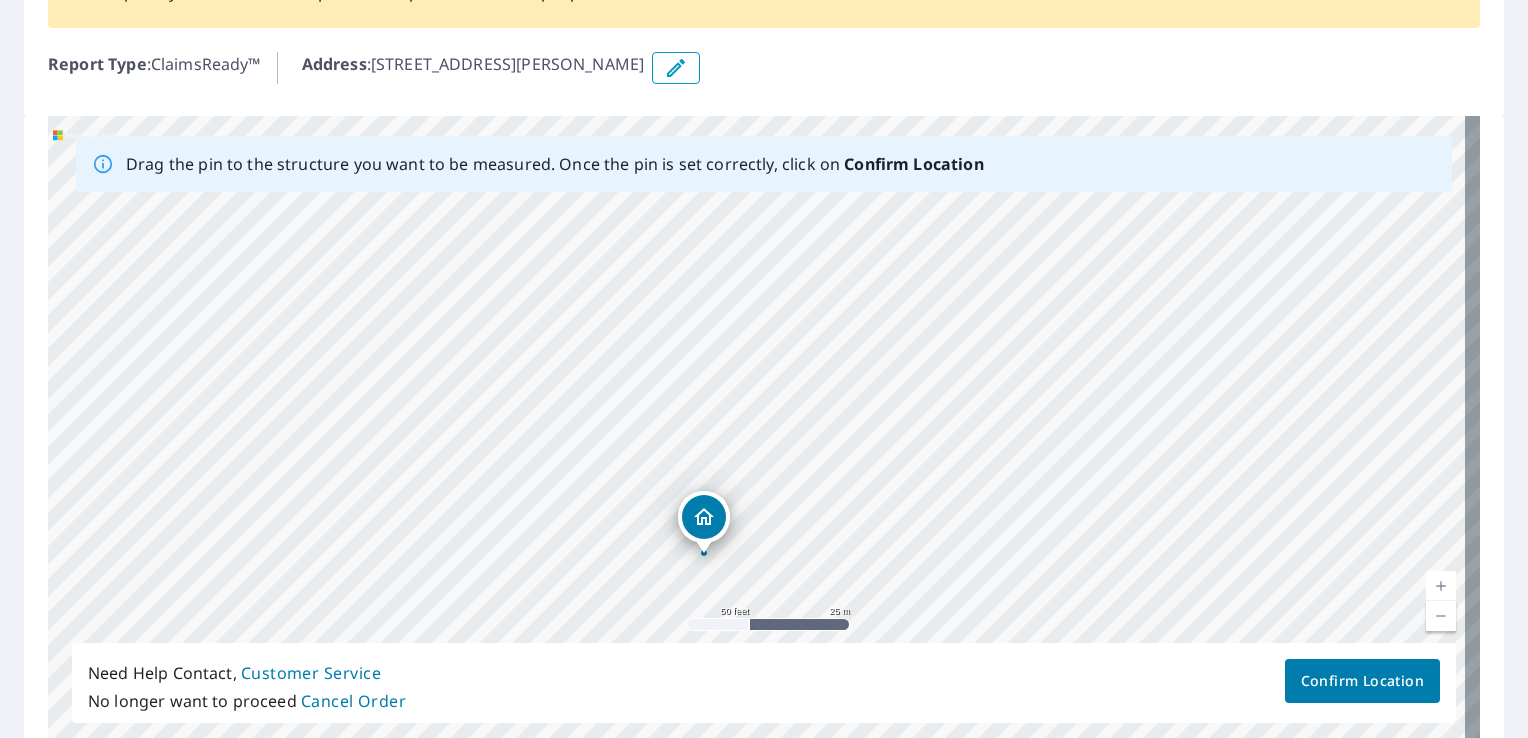 drag, startPoint x: 1040, startPoint y: 258, endPoint x: 987, endPoint y: 389, distance: 141.31525 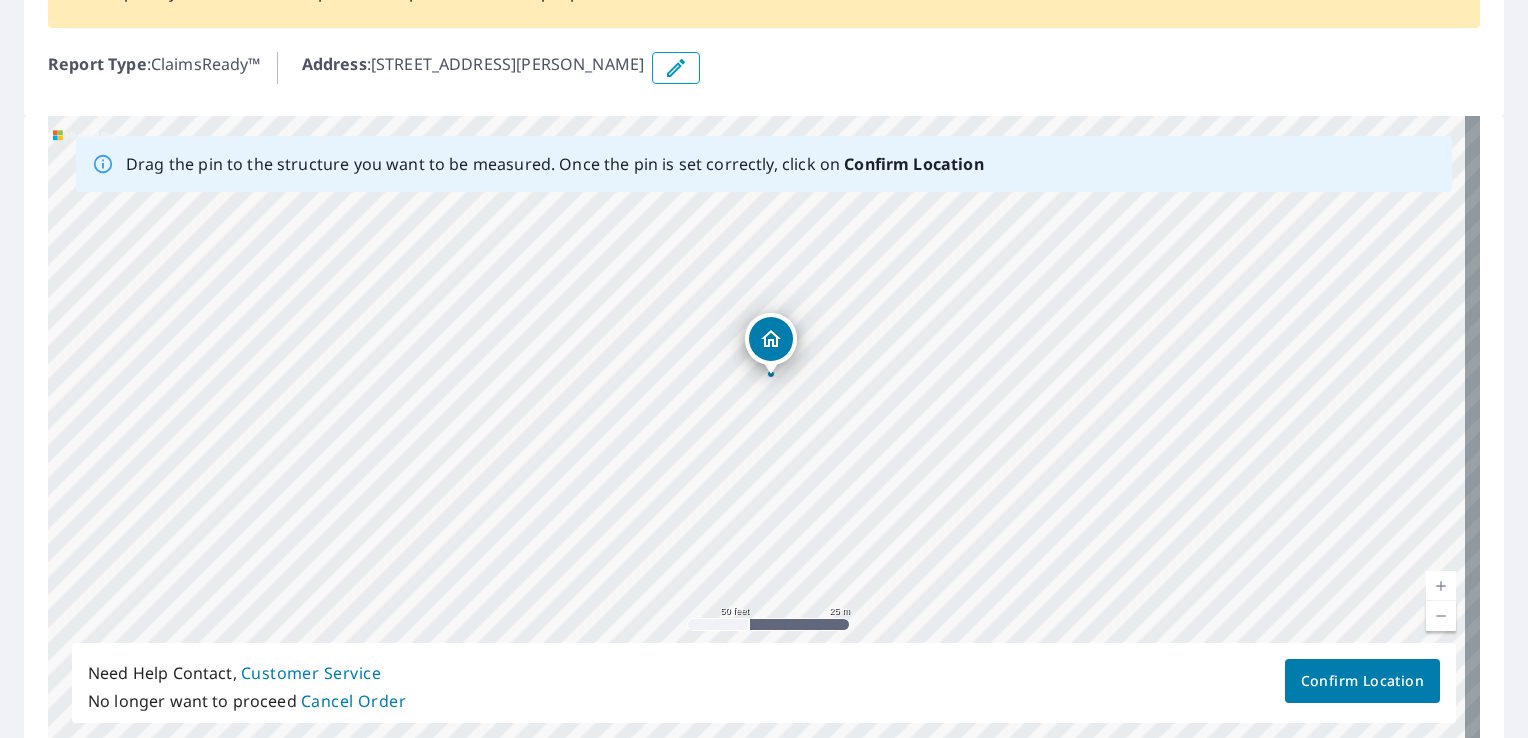 drag, startPoint x: 708, startPoint y: 517, endPoint x: 775, endPoint y: 334, distance: 194.87946 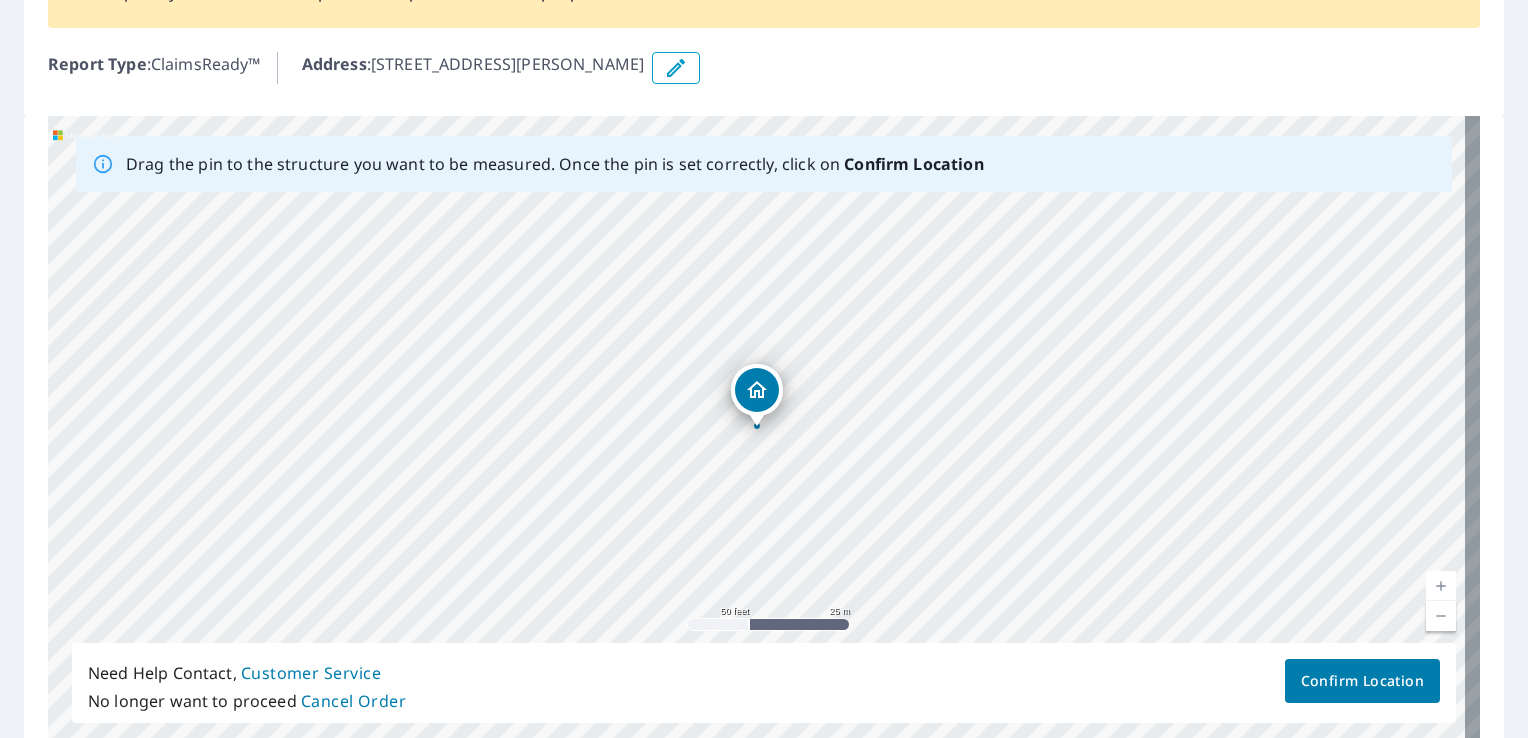 click on "Confirm Location" at bounding box center (1362, 681) 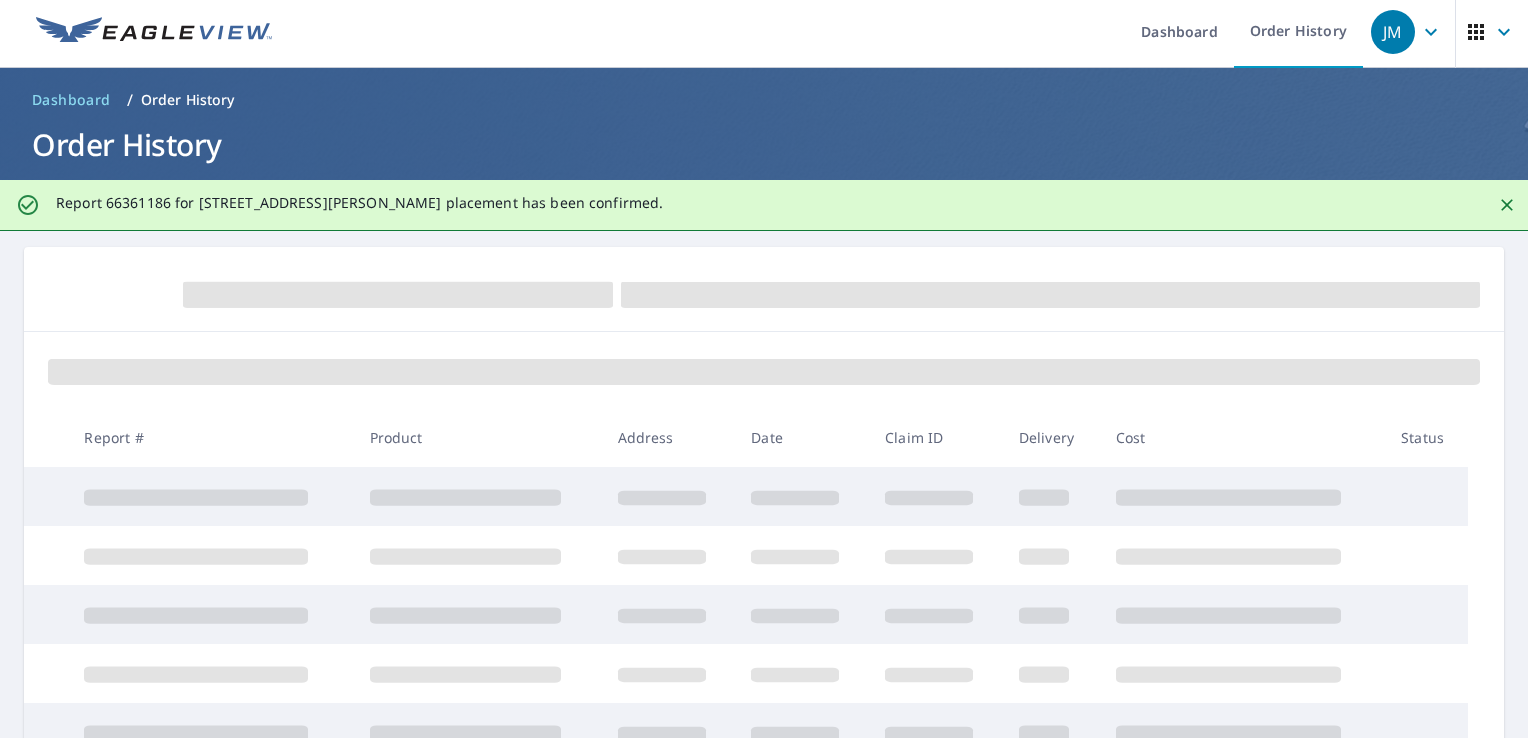scroll, scrollTop: 0, scrollLeft: 0, axis: both 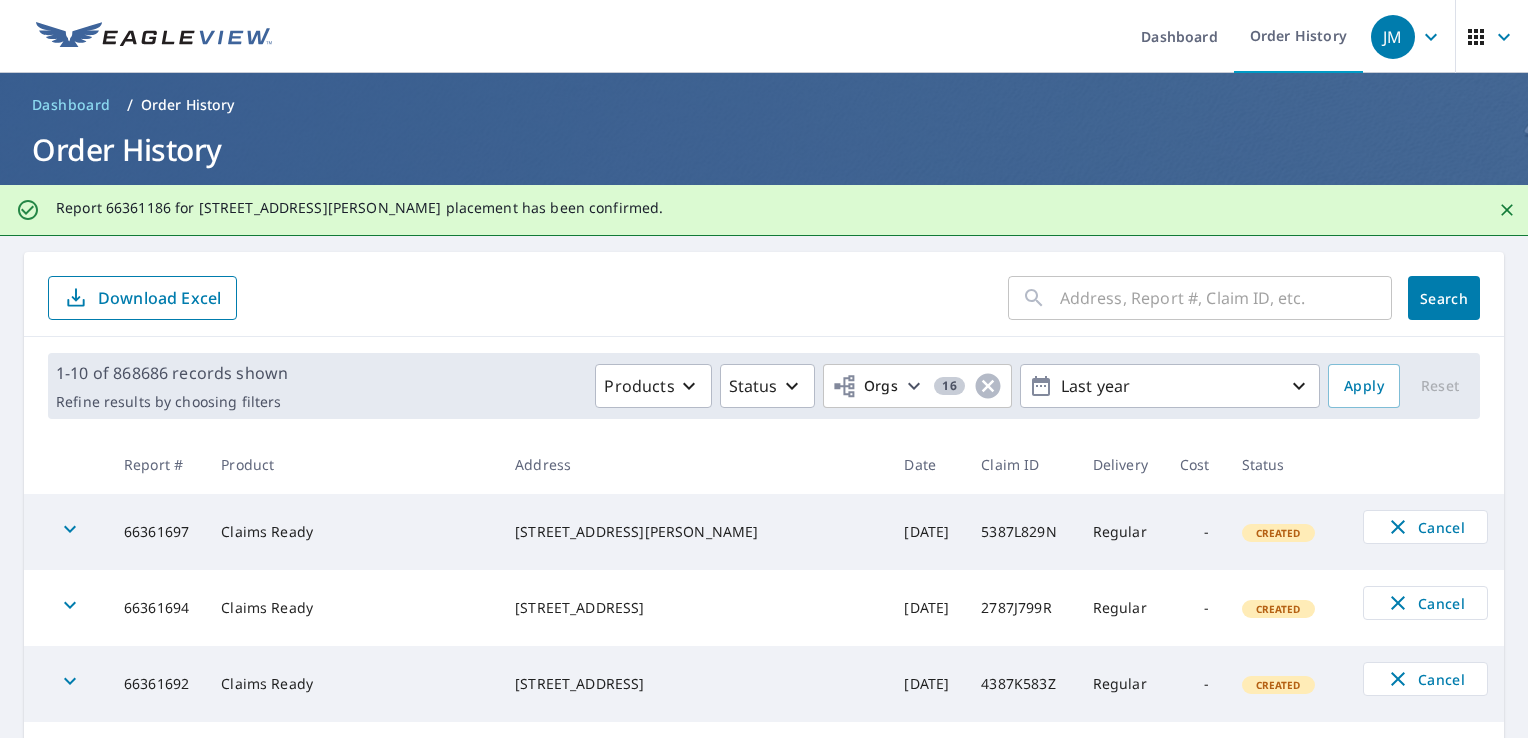 click on "[DATE]" at bounding box center [926, 532] 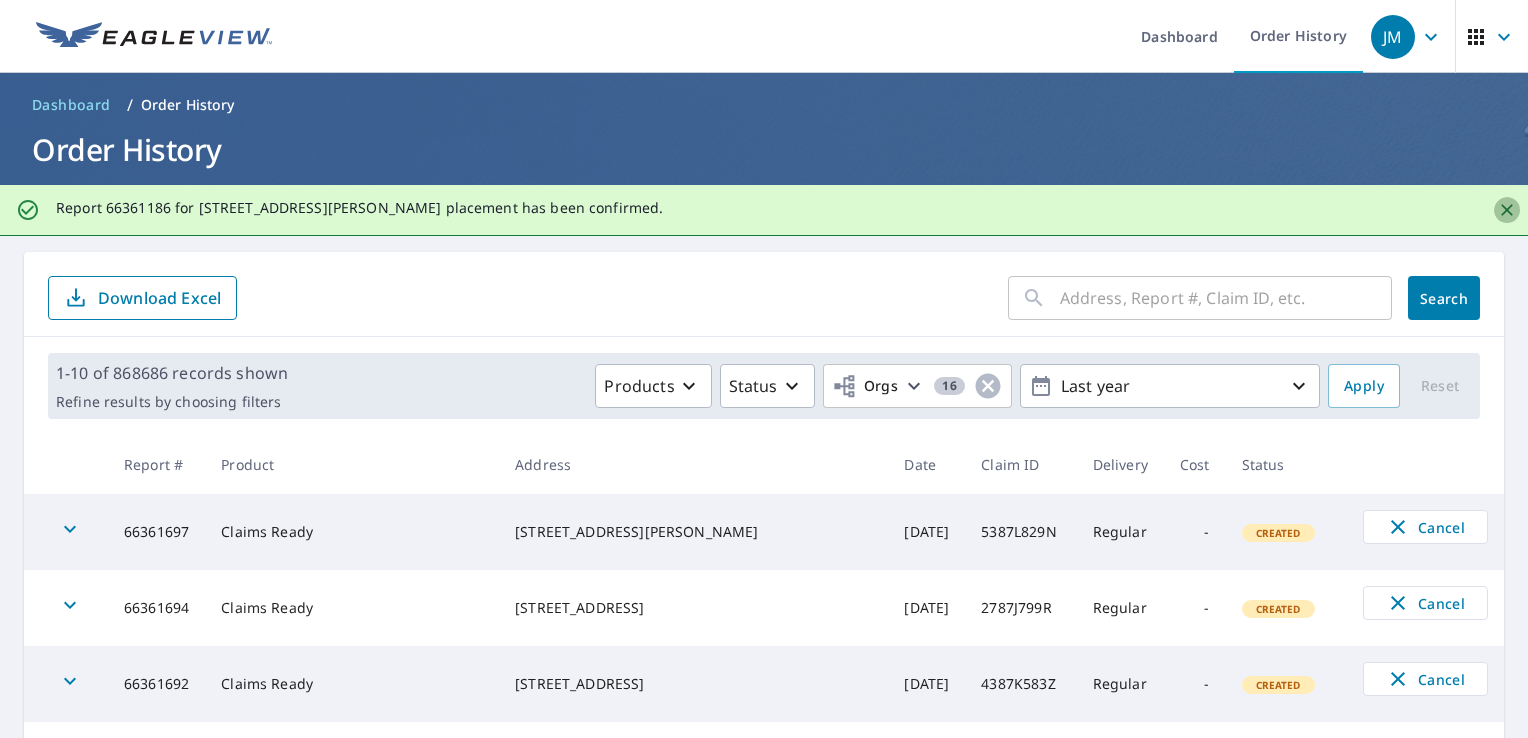 click 